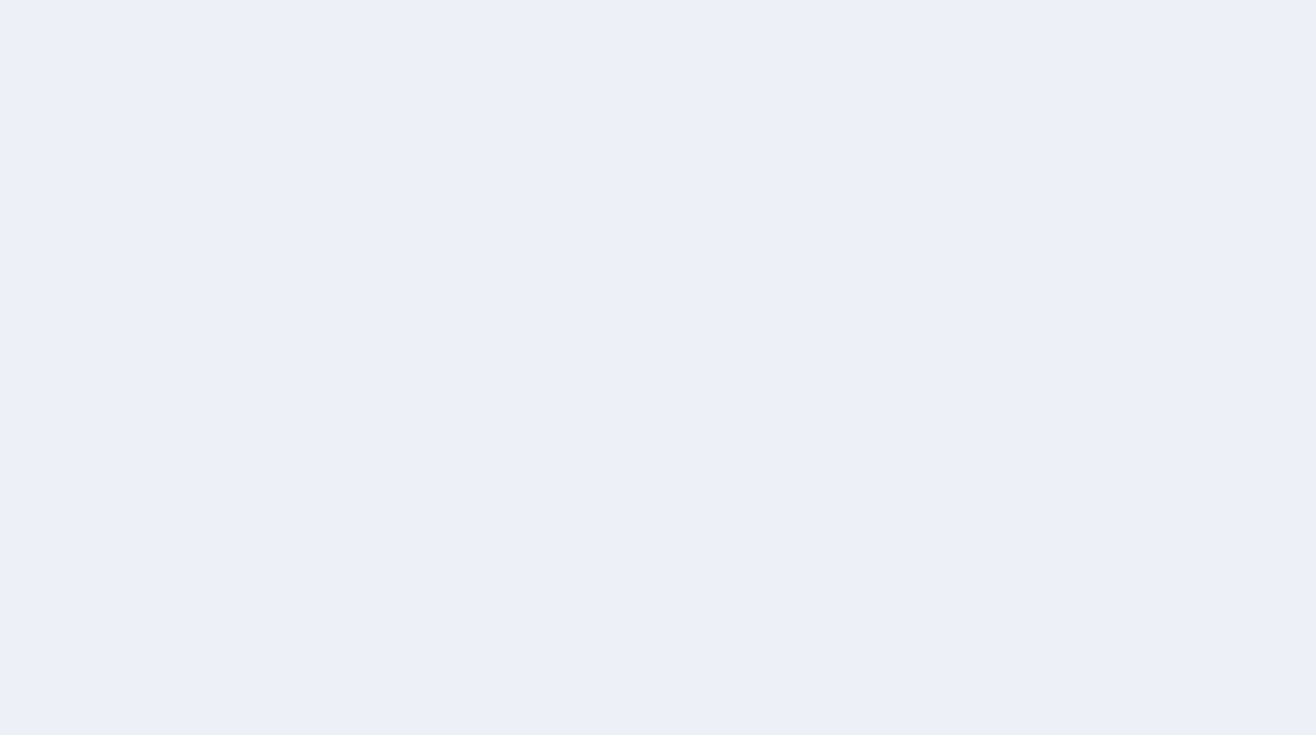 scroll, scrollTop: 0, scrollLeft: 0, axis: both 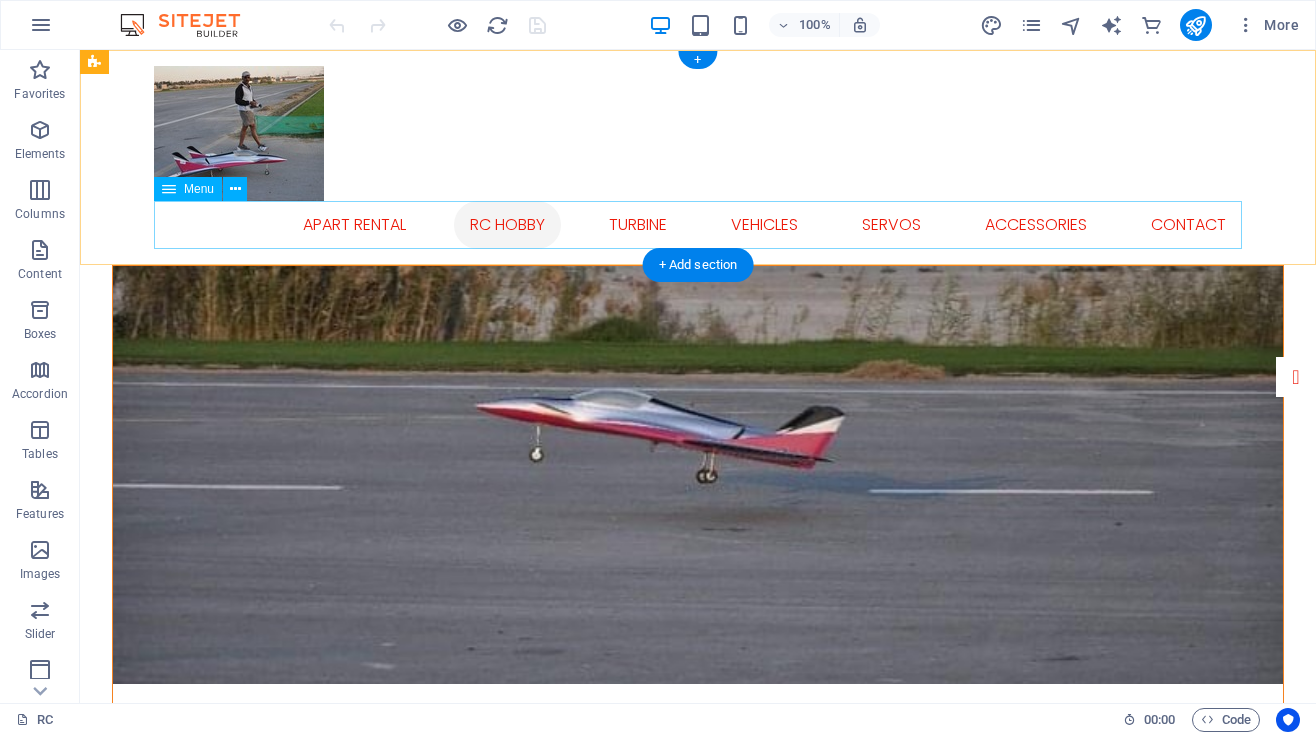 click on "APART RENTAL RC Hobby Turbine Vehicles Servos accessories Contact" at bounding box center (698, 225) 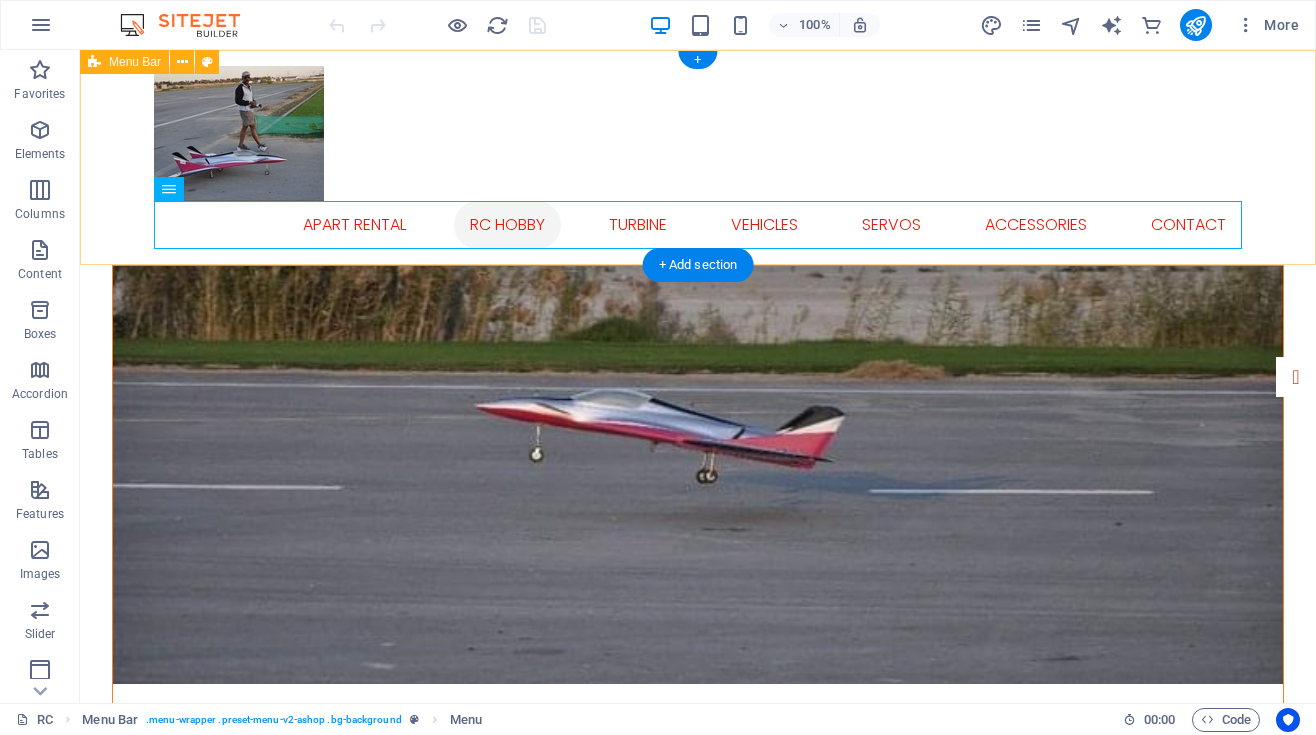 click on "APART RENTAL RC Hobby Turbine Vehicles Servos accessories Contact" at bounding box center (698, 157) 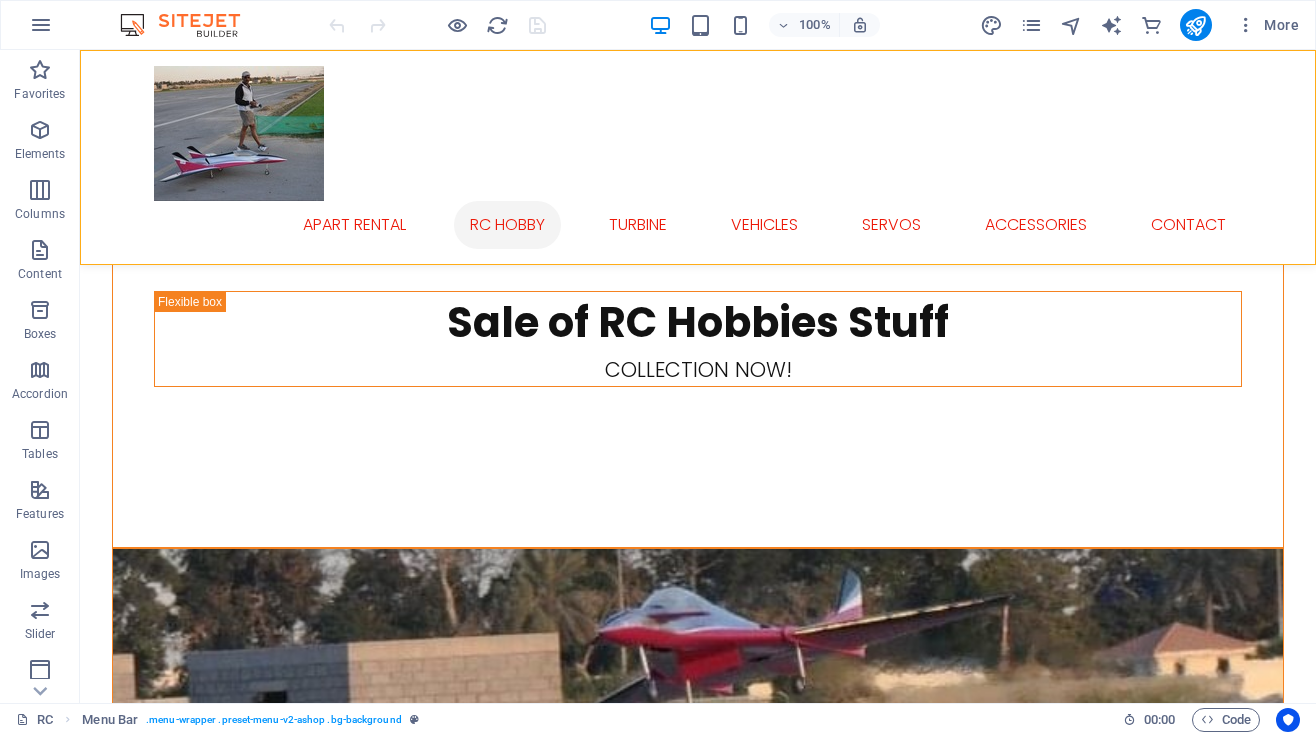 scroll, scrollTop: 0, scrollLeft: 0, axis: both 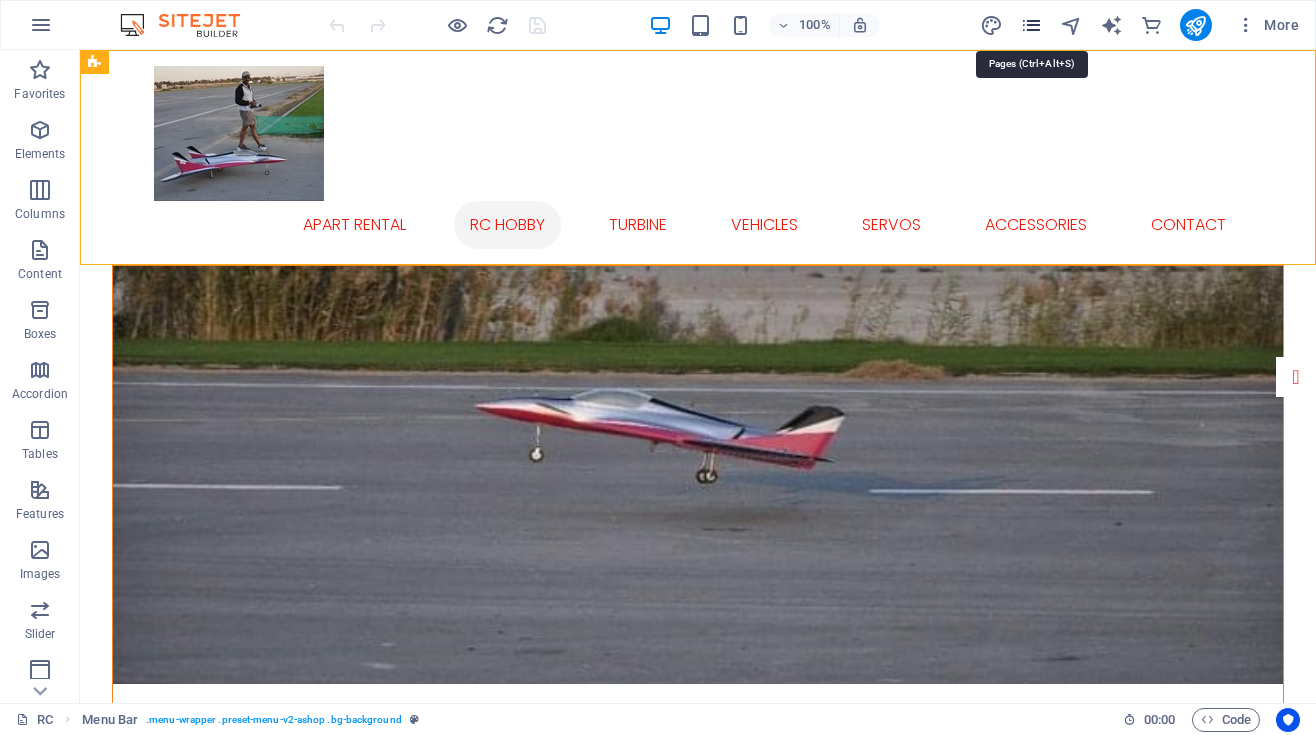 click at bounding box center (1031, 25) 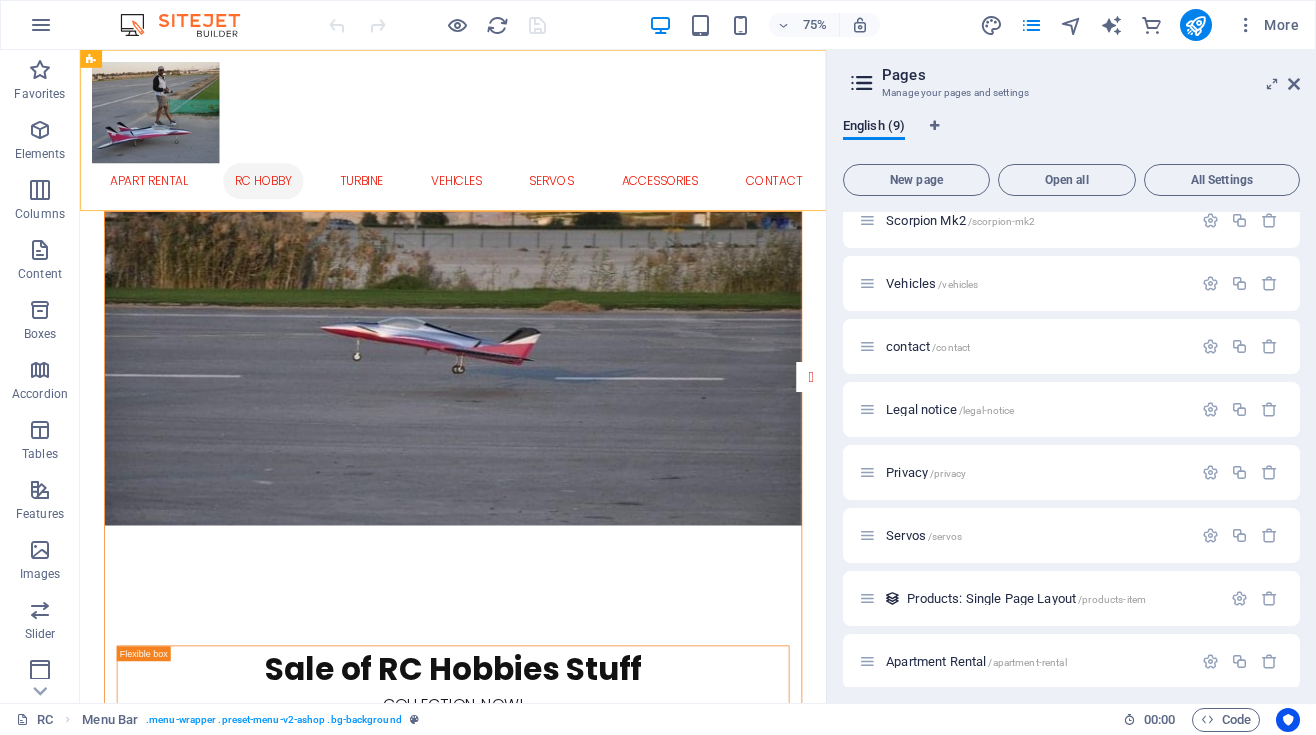 scroll, scrollTop: 92, scrollLeft: 0, axis: vertical 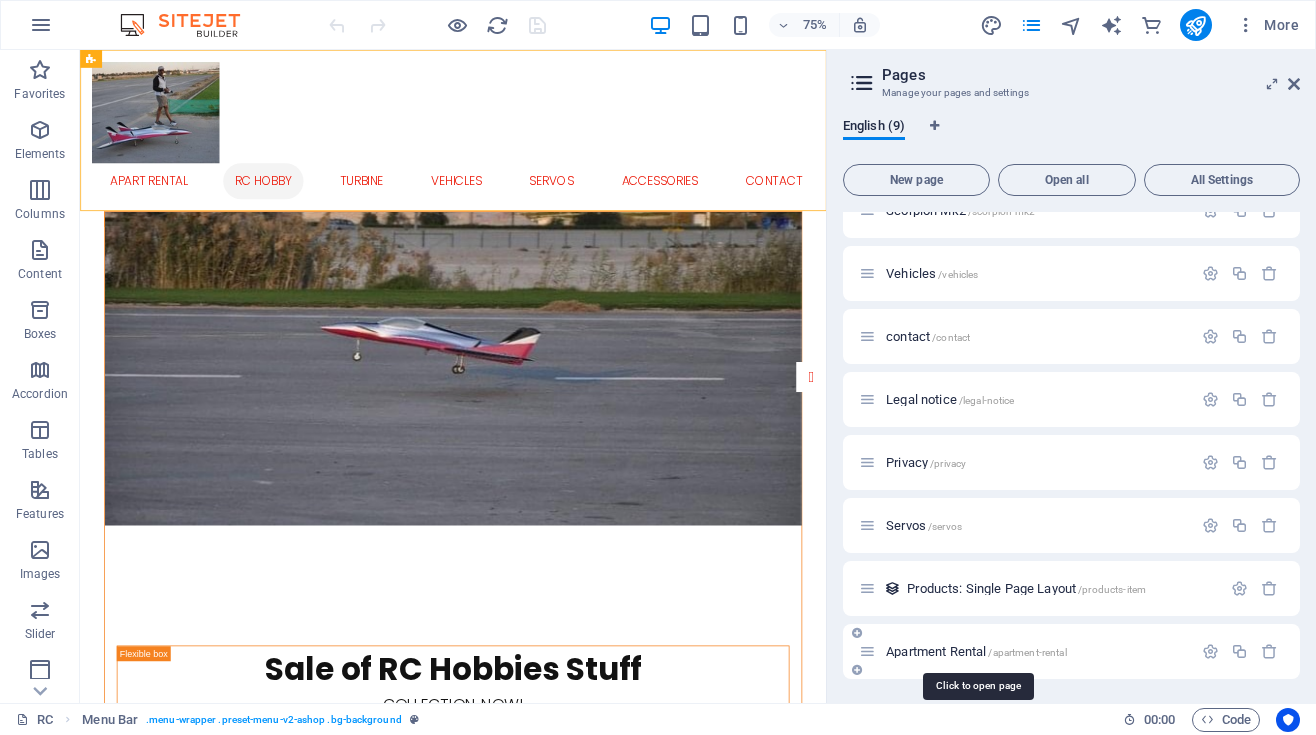 click on "Apartment Rental /apartment-rental" at bounding box center (976, 651) 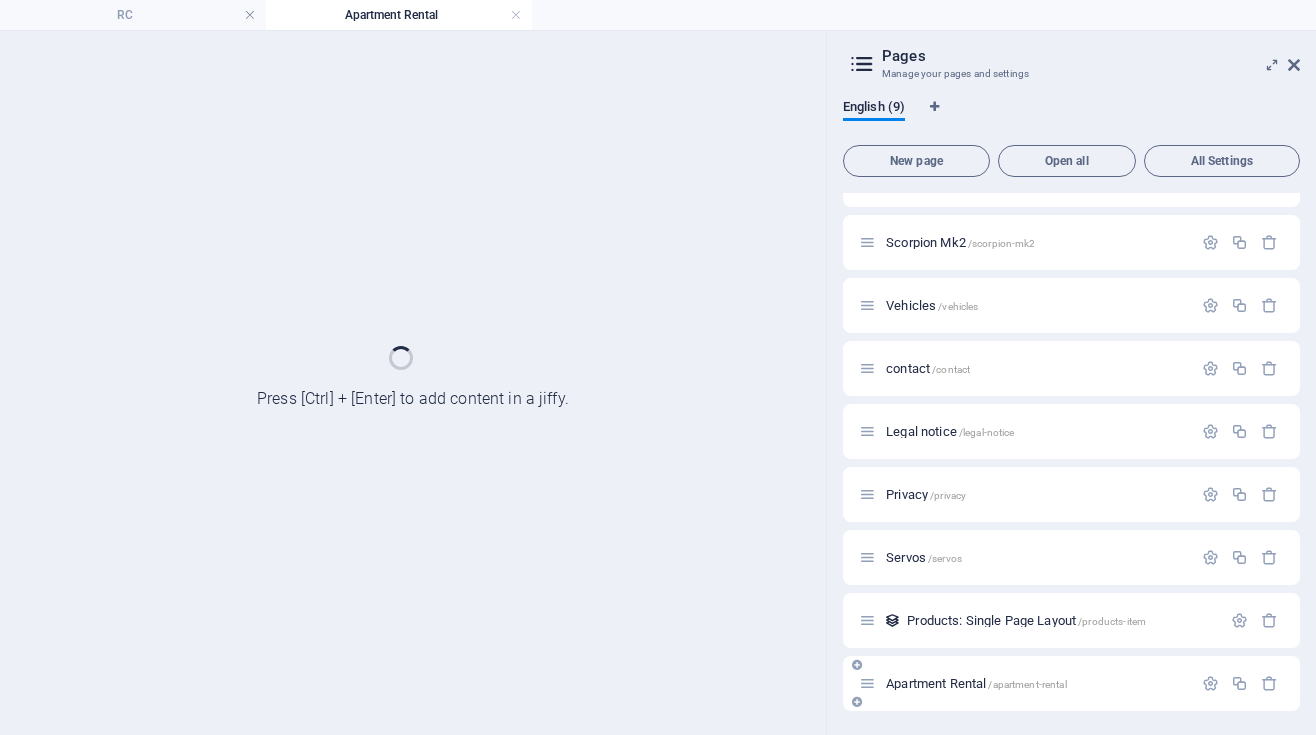 scroll, scrollTop: 41, scrollLeft: 0, axis: vertical 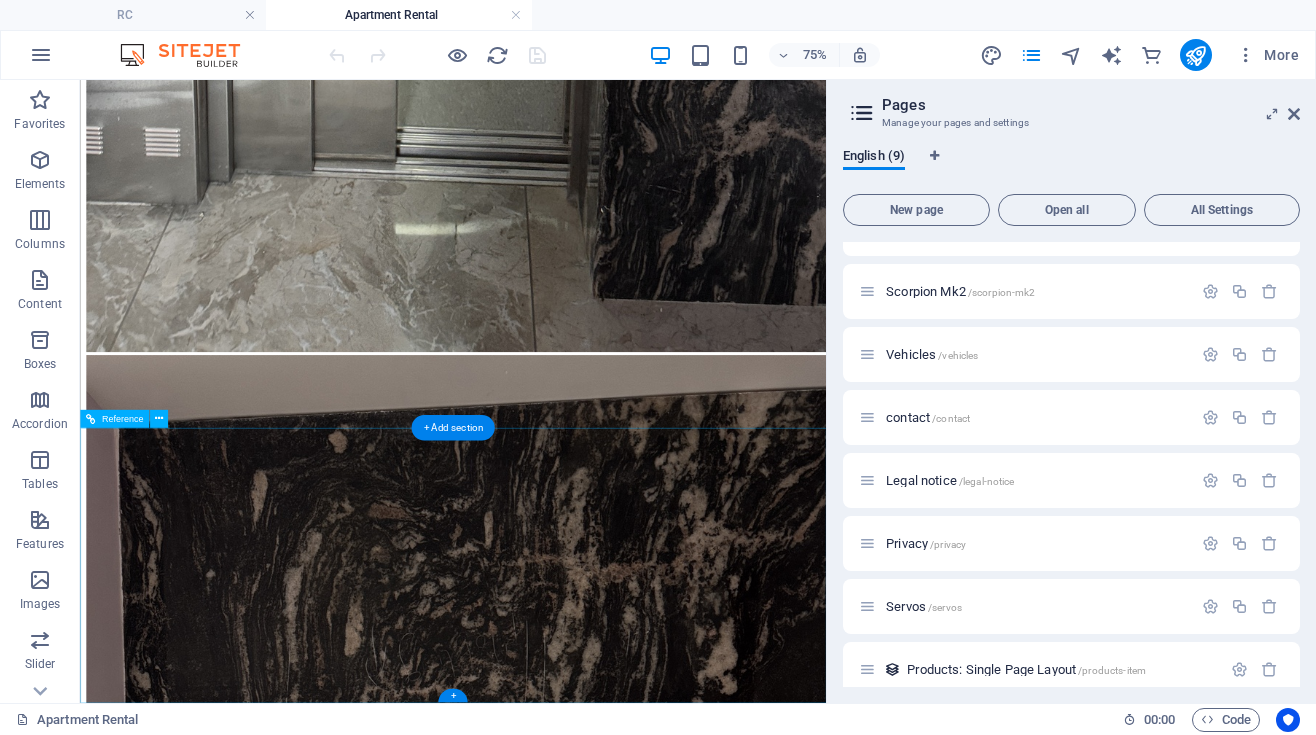 click on "[ADDRESS] [CITY] ,   [POSTAL_CODE] Phone:[PHONE] Fax:  [EMAIL] m" at bounding box center [577, 28296] 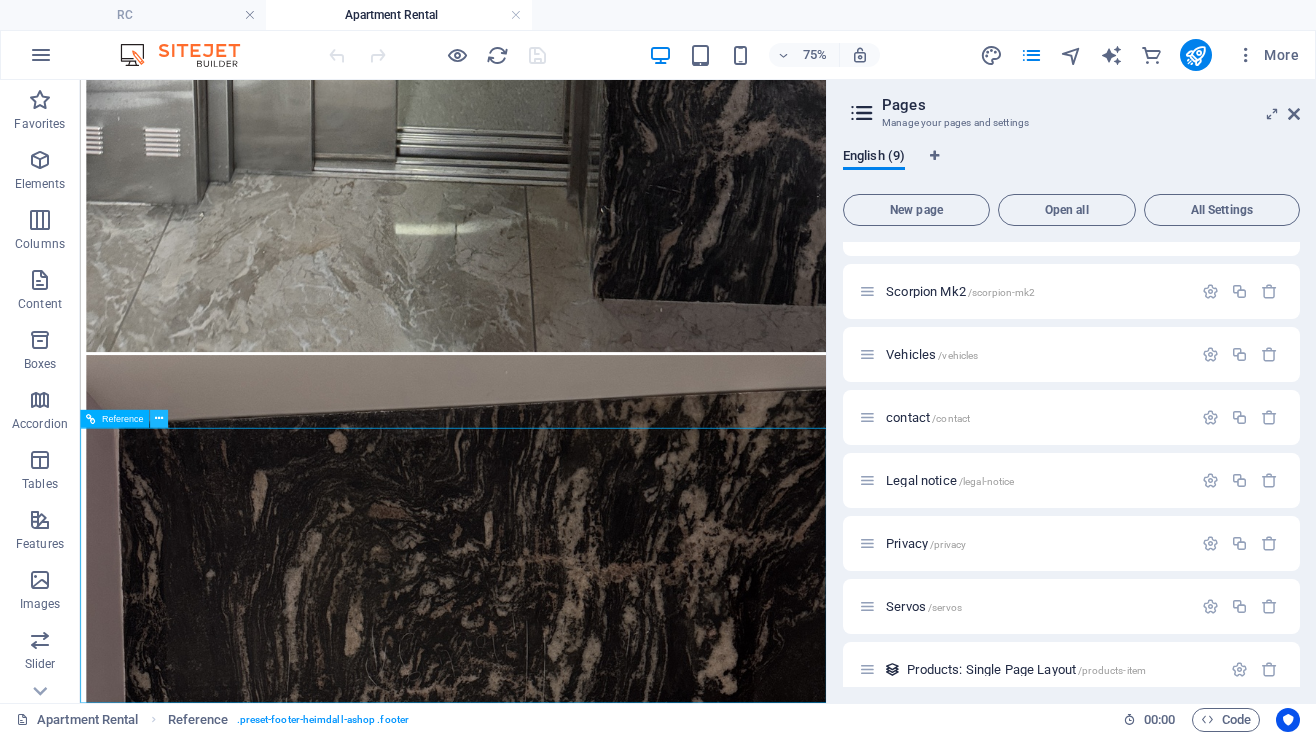 click at bounding box center (159, 419) 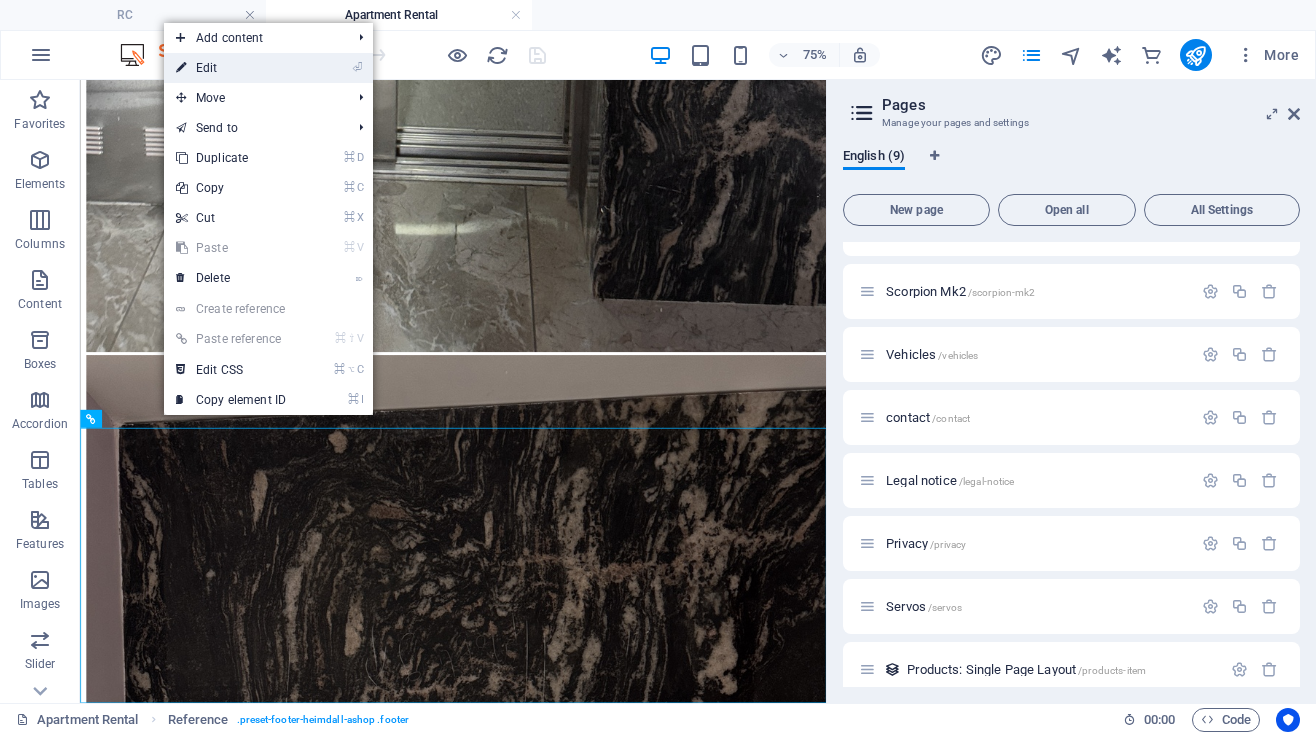 click on "⏎  Edit" at bounding box center [231, 68] 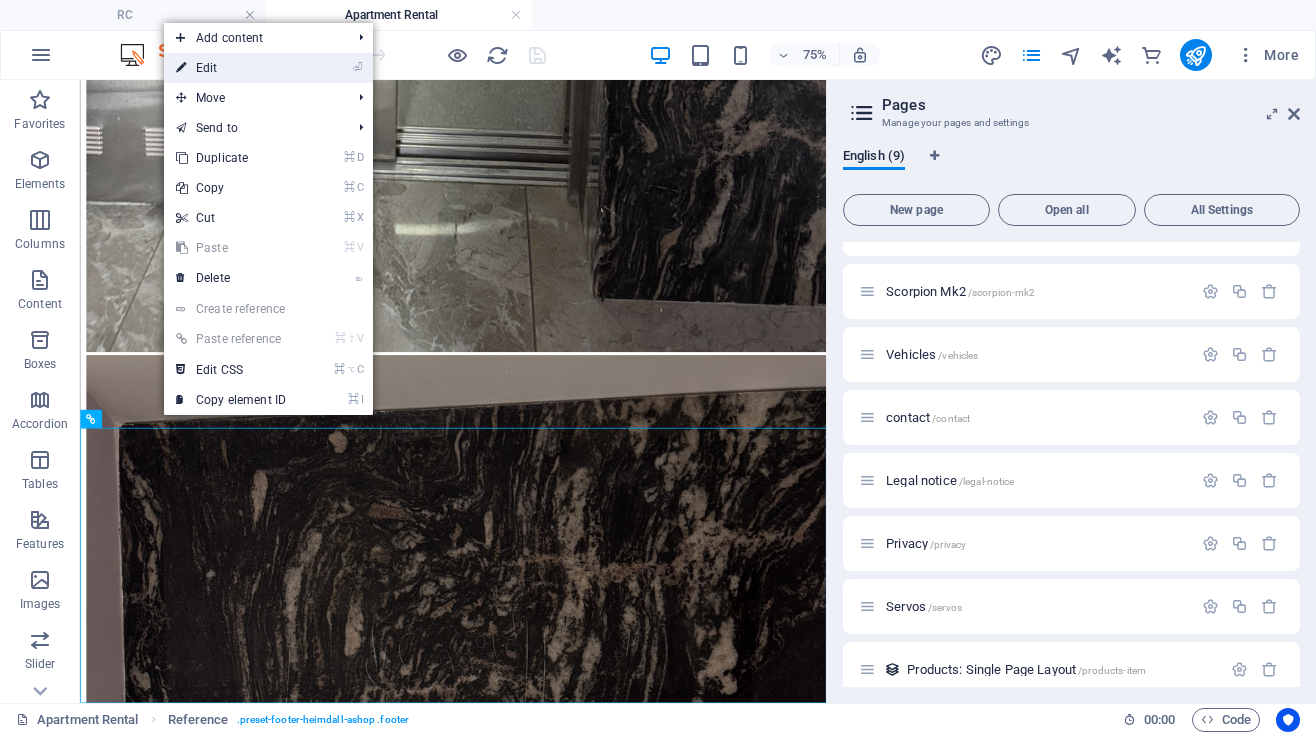 scroll, scrollTop: 2888, scrollLeft: 0, axis: vertical 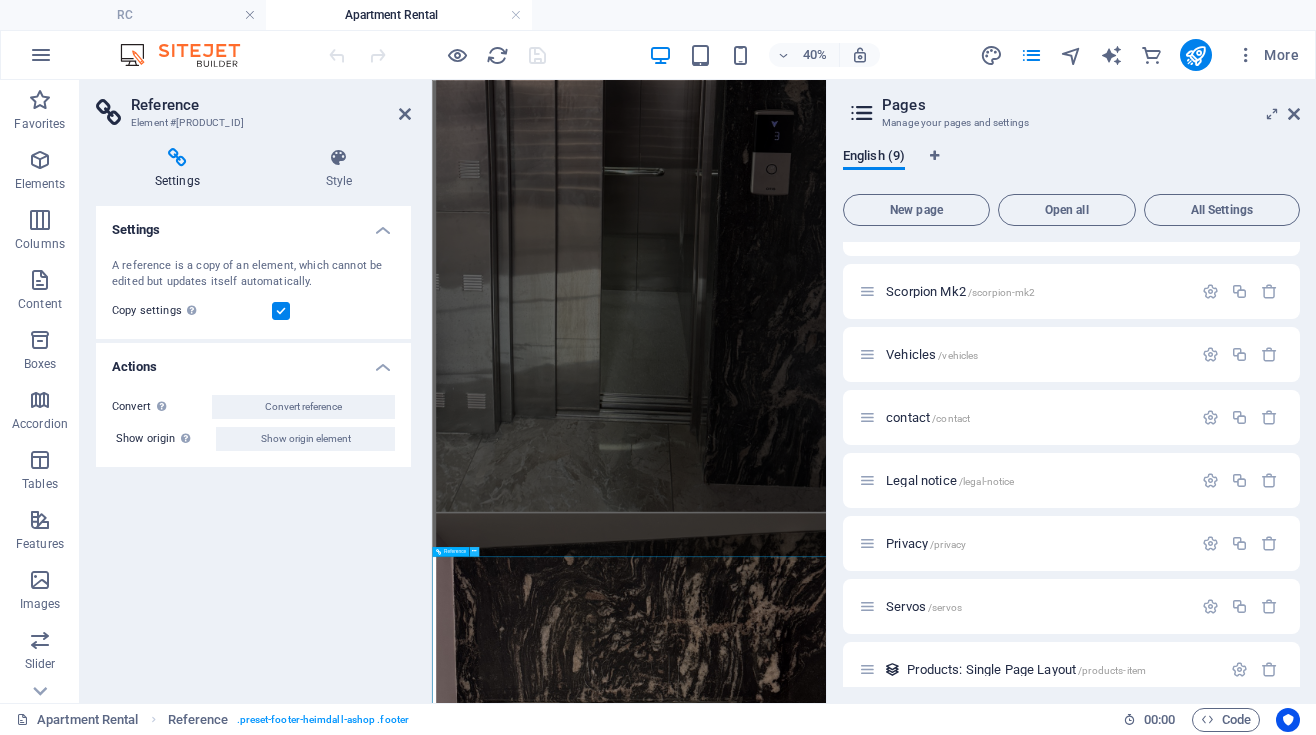 click at bounding box center [474, 552] 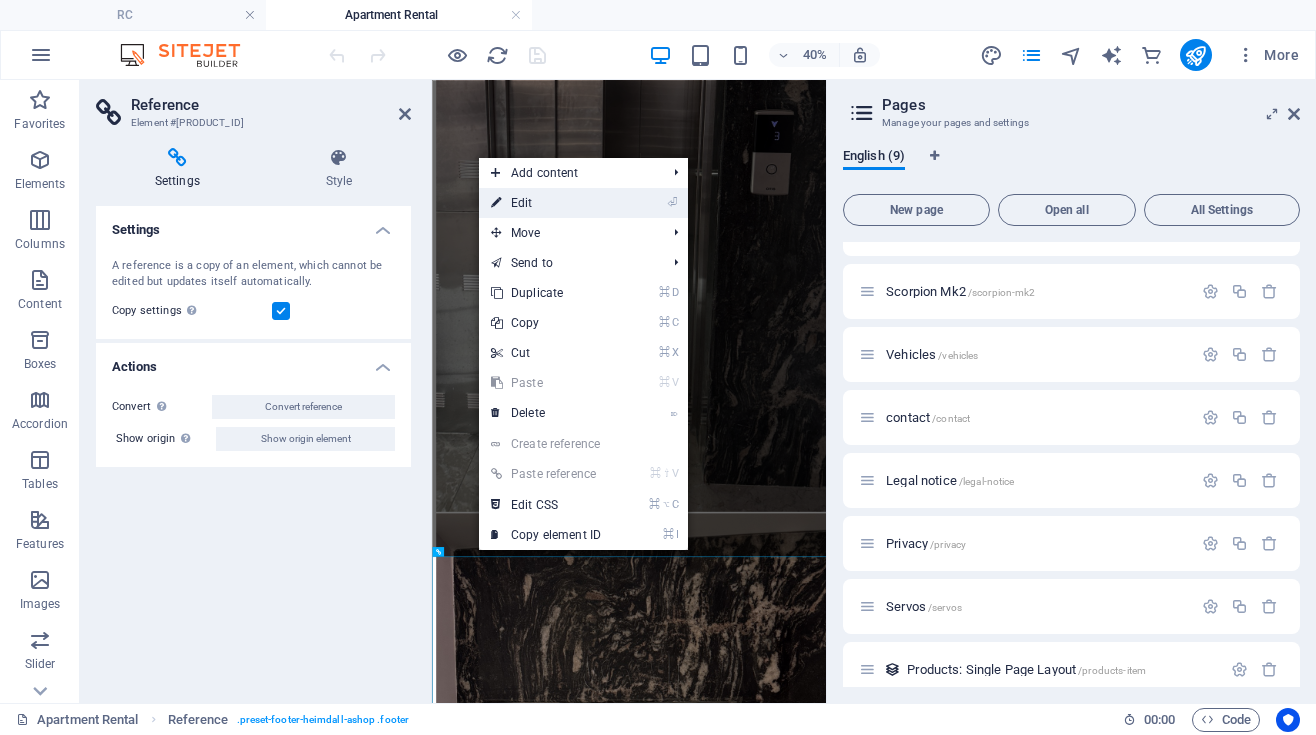 click on "⏎  Edit" at bounding box center [546, 203] 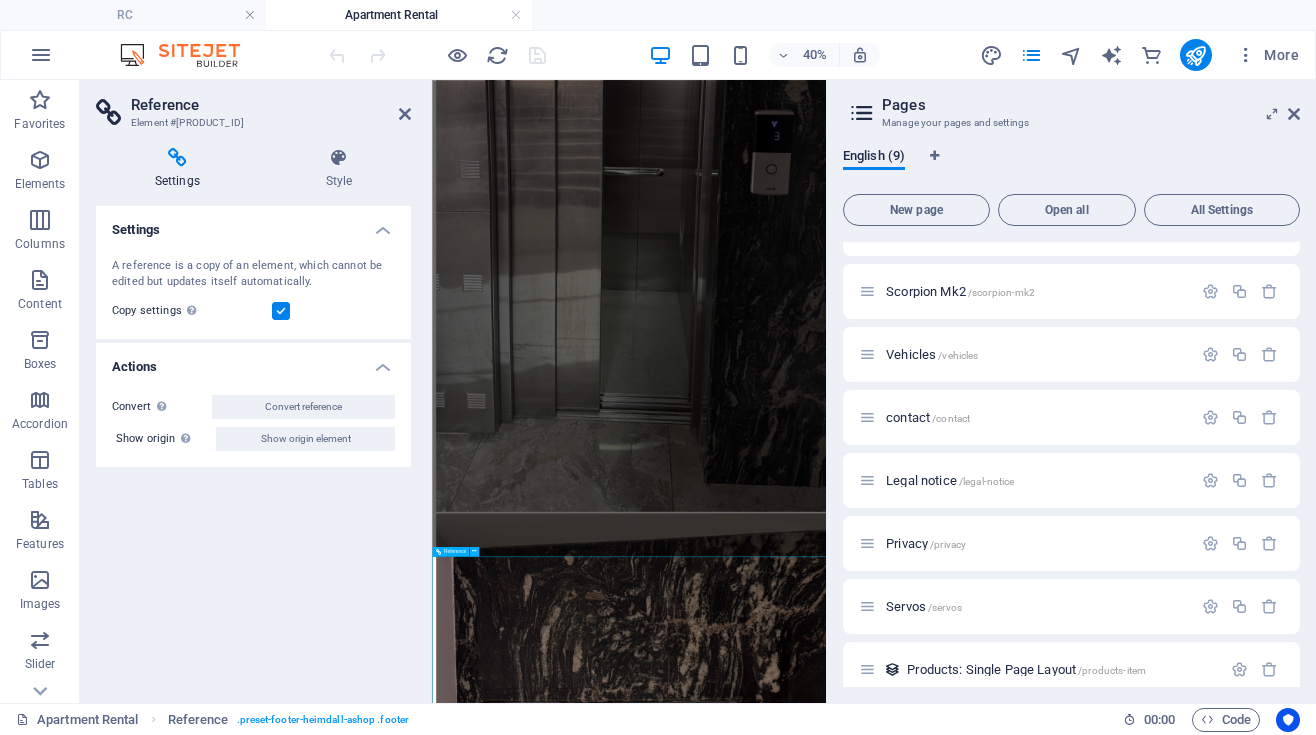click on "[ADDRESS] [CITY] ,   [POSTAL_CODE] Phone:[PHONE] Fax:  [EMAIL] m" at bounding box center (924, 28977) 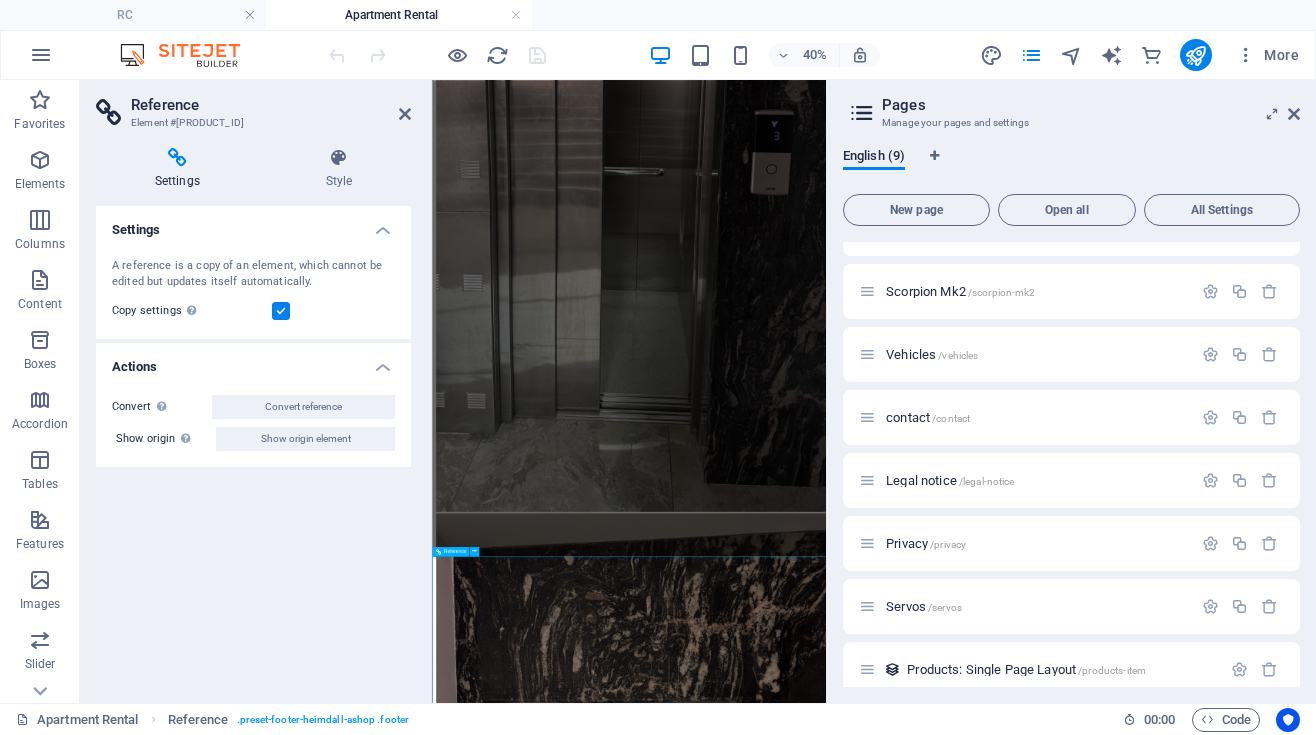 click on "[ADDRESS] [CITY] ,   [POSTAL_CODE] Phone:[PHONE] Fax:  [EMAIL] m" at bounding box center [924, 28977] 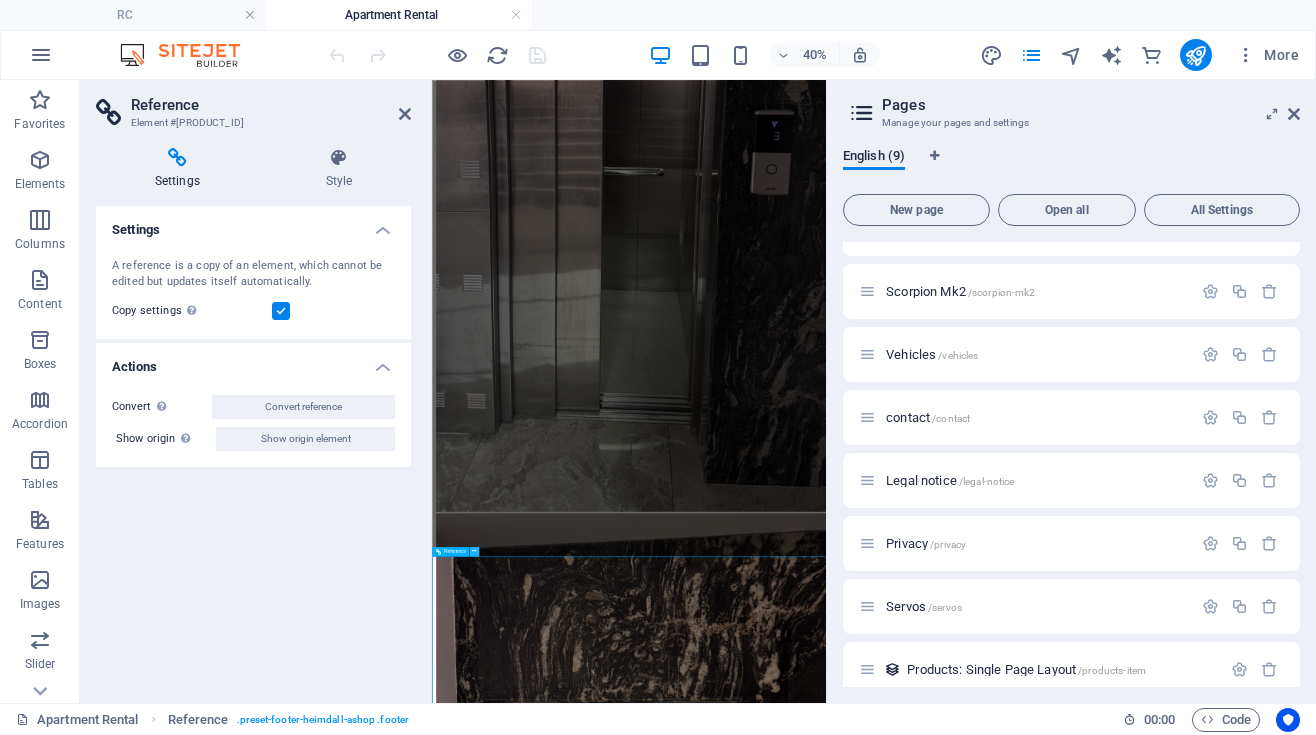 click at bounding box center [474, 551] 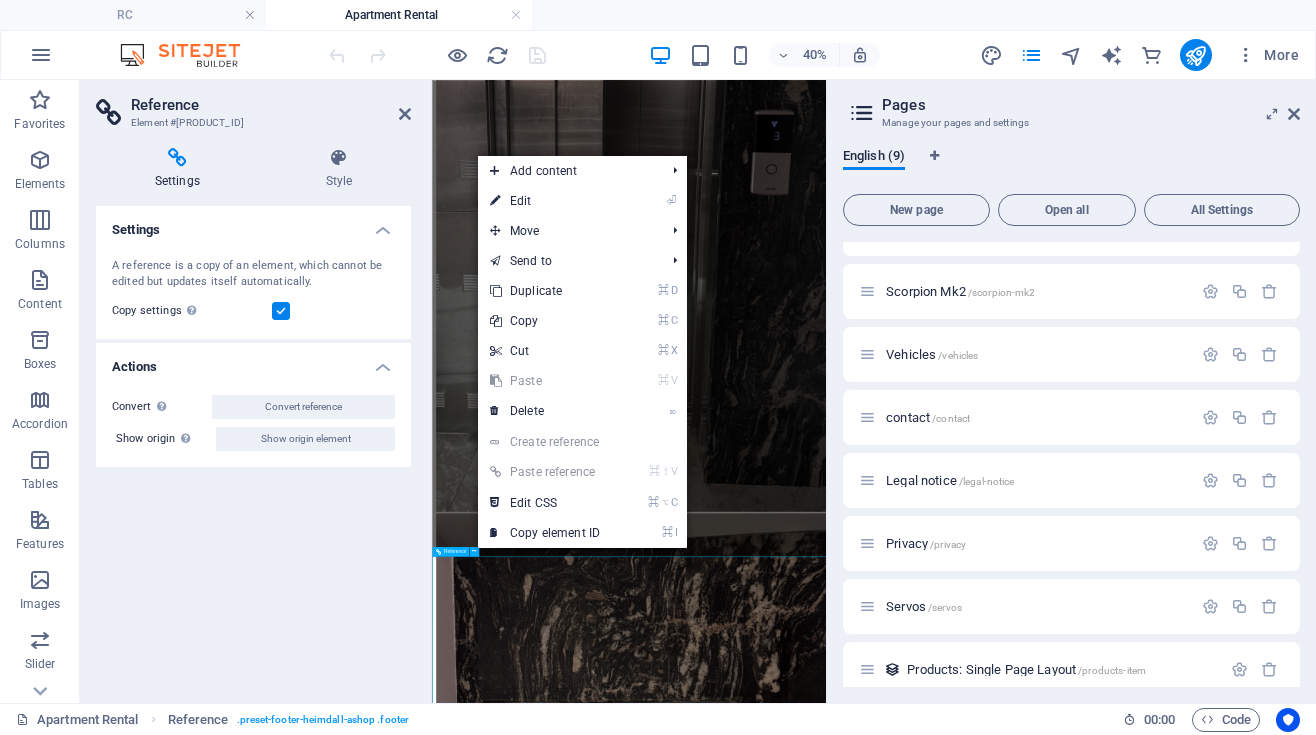 click on "[ADDRESS] [CITY] ,   [POSTAL_CODE] Phone:[PHONE] Fax:  [EMAIL] m" at bounding box center (924, 28977) 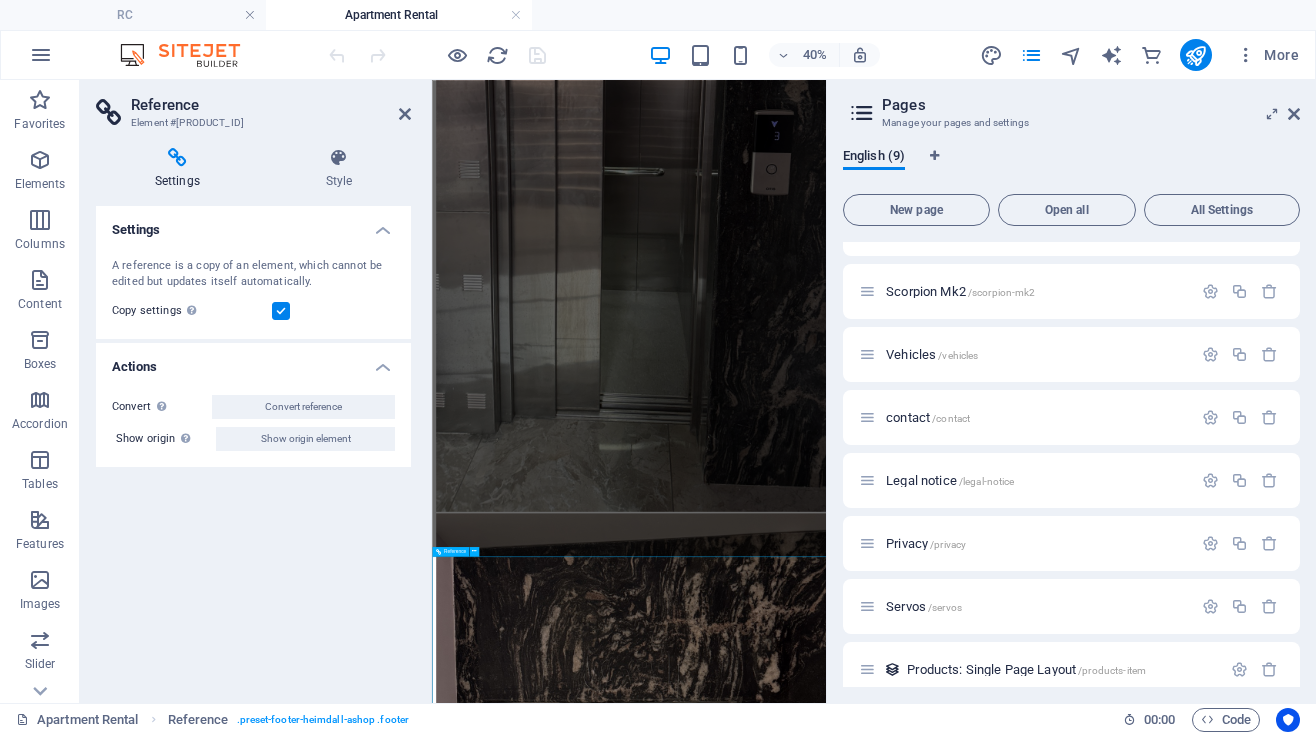 click on "[ADDRESS] [CITY] ,   [POSTAL_CODE] Phone:[PHONE] Fax:  [EMAIL] m" at bounding box center [924, 28977] 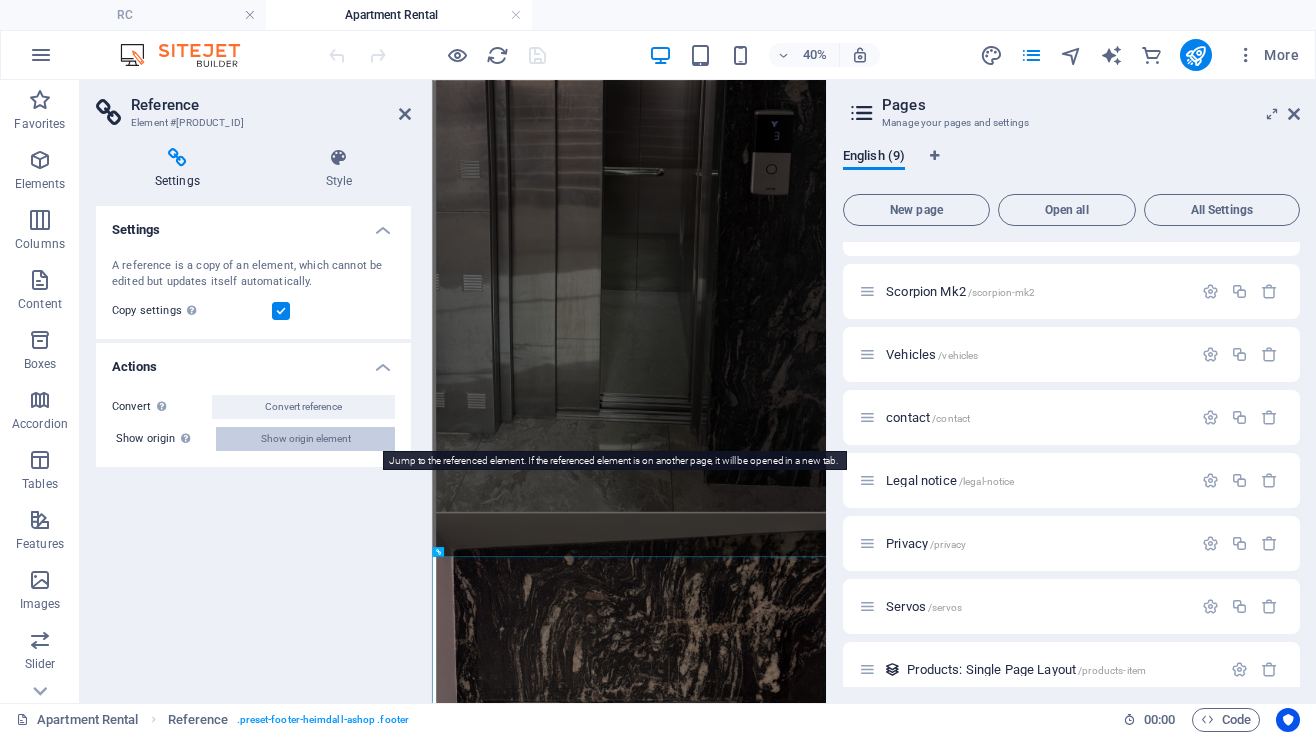 click on "Show origin element" at bounding box center [306, 439] 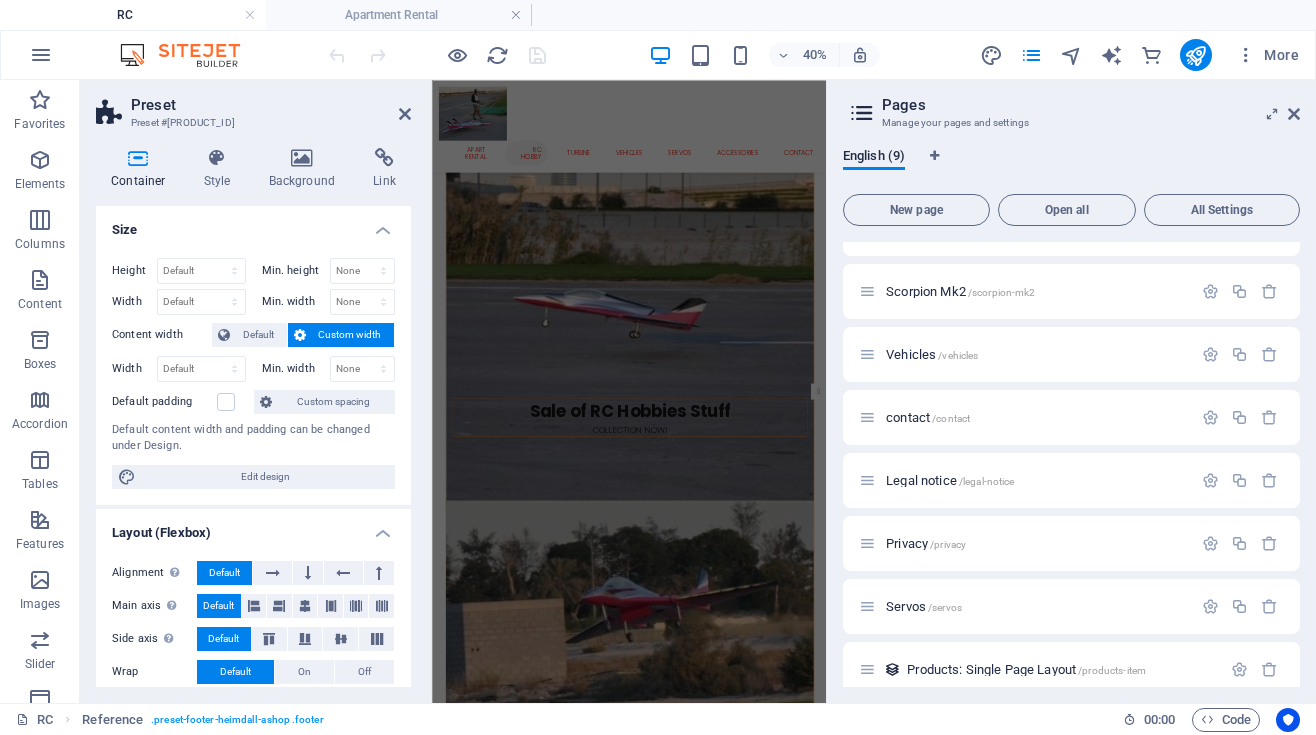 scroll, scrollTop: 1914, scrollLeft: 0, axis: vertical 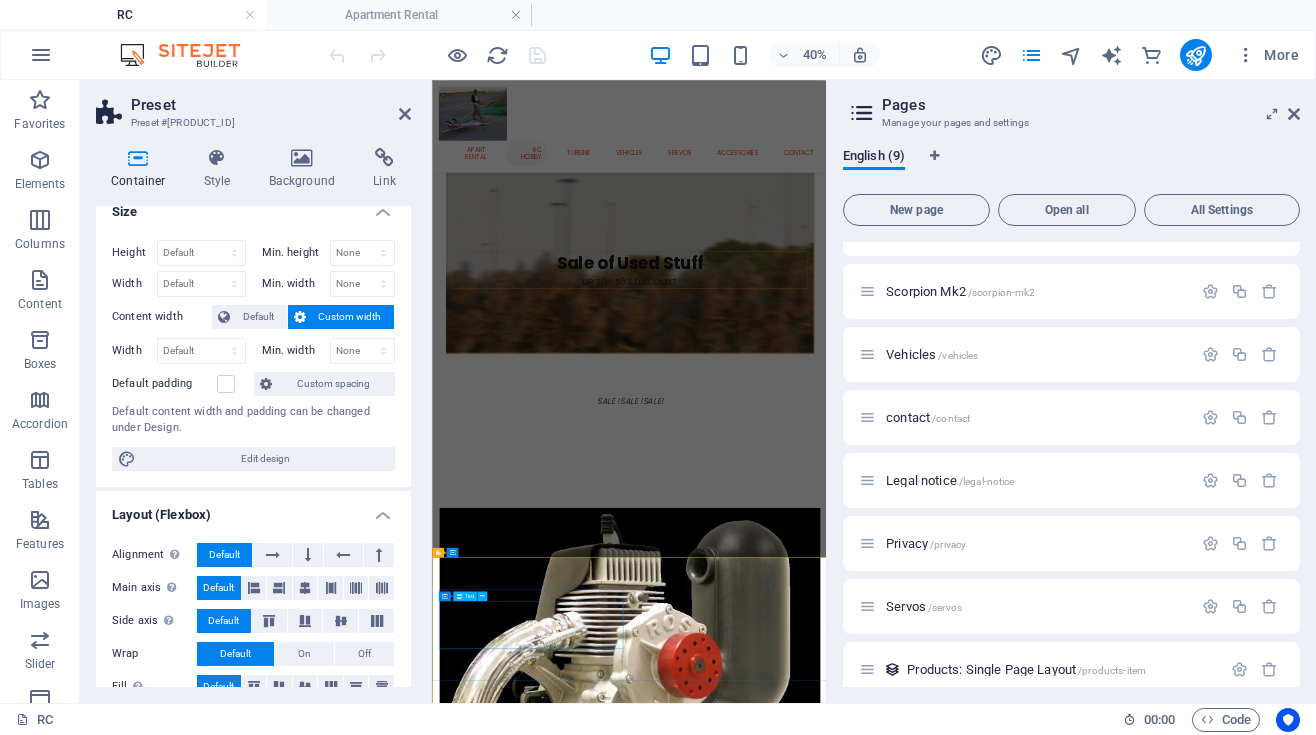 click on "[ADDRESS] [CITY] ,   [POSTAL_CODE] Phone:[PHONE] Fax:  [EMAIL] m" at bounding box center [924, 6679] 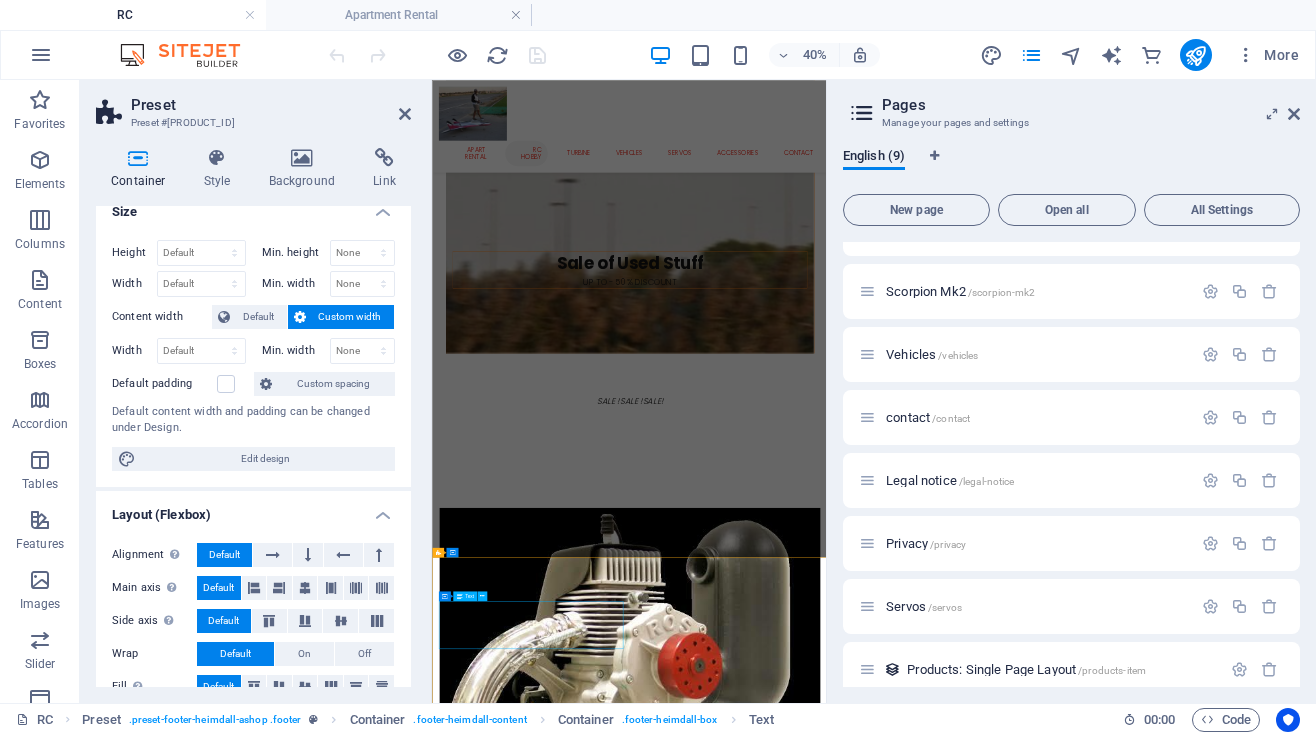 click on "[ADDRESS] [CITY] ,   [POSTAL_CODE] Phone:[PHONE] Fax:  [EMAIL] m" at bounding box center (924, 6679) 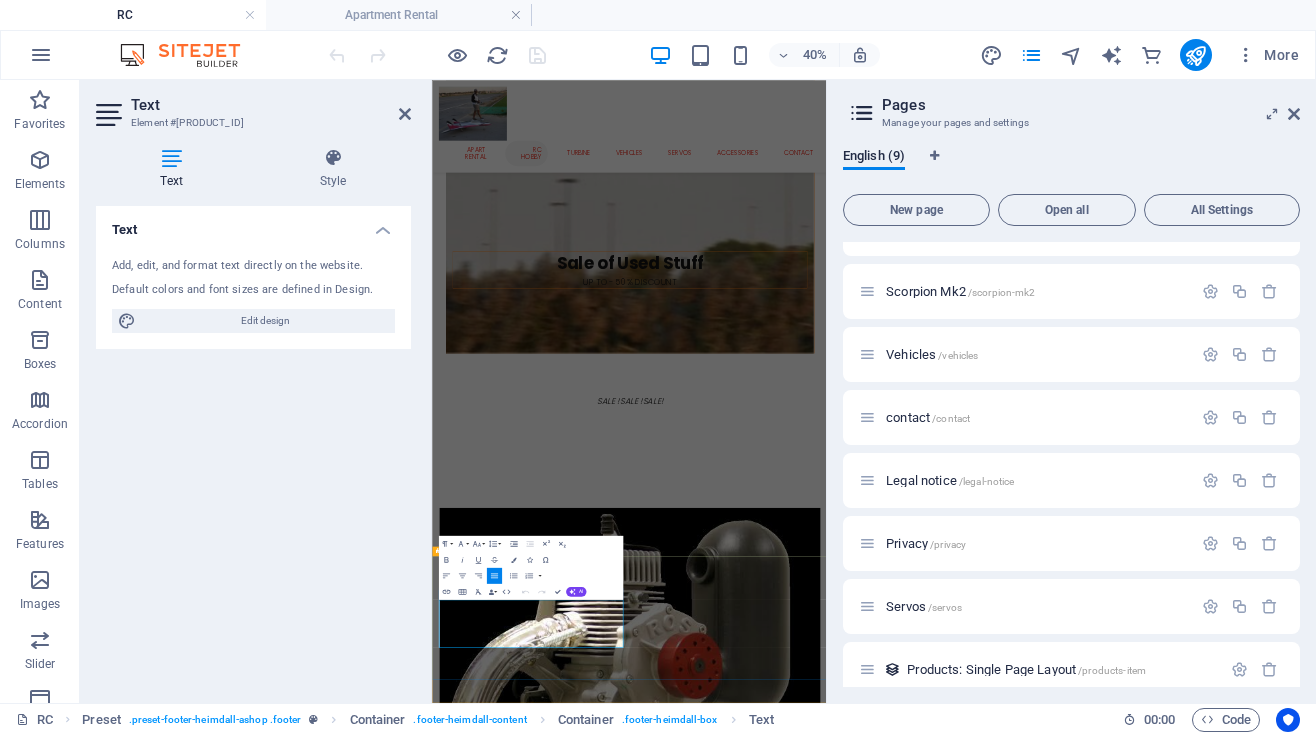 scroll, scrollTop: 1916, scrollLeft: 0, axis: vertical 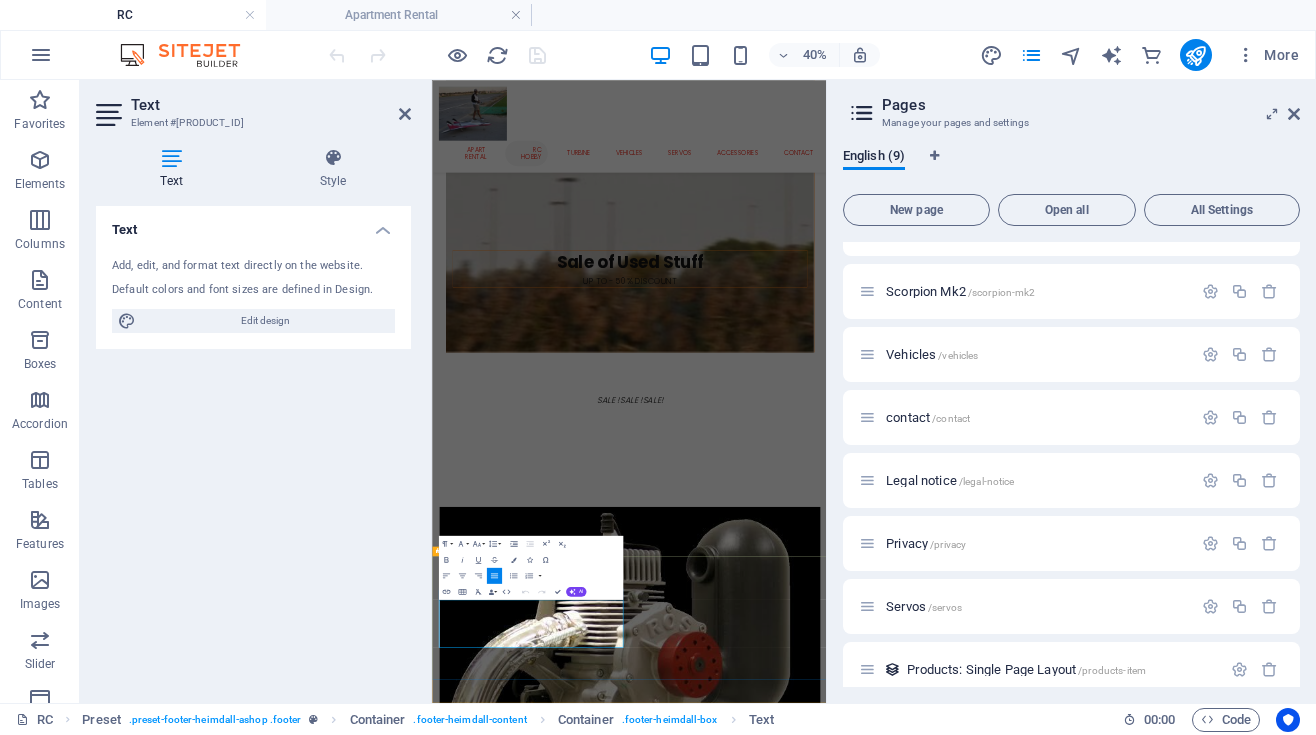 click on "[EMAIL] m" at bounding box center (924, 6725) 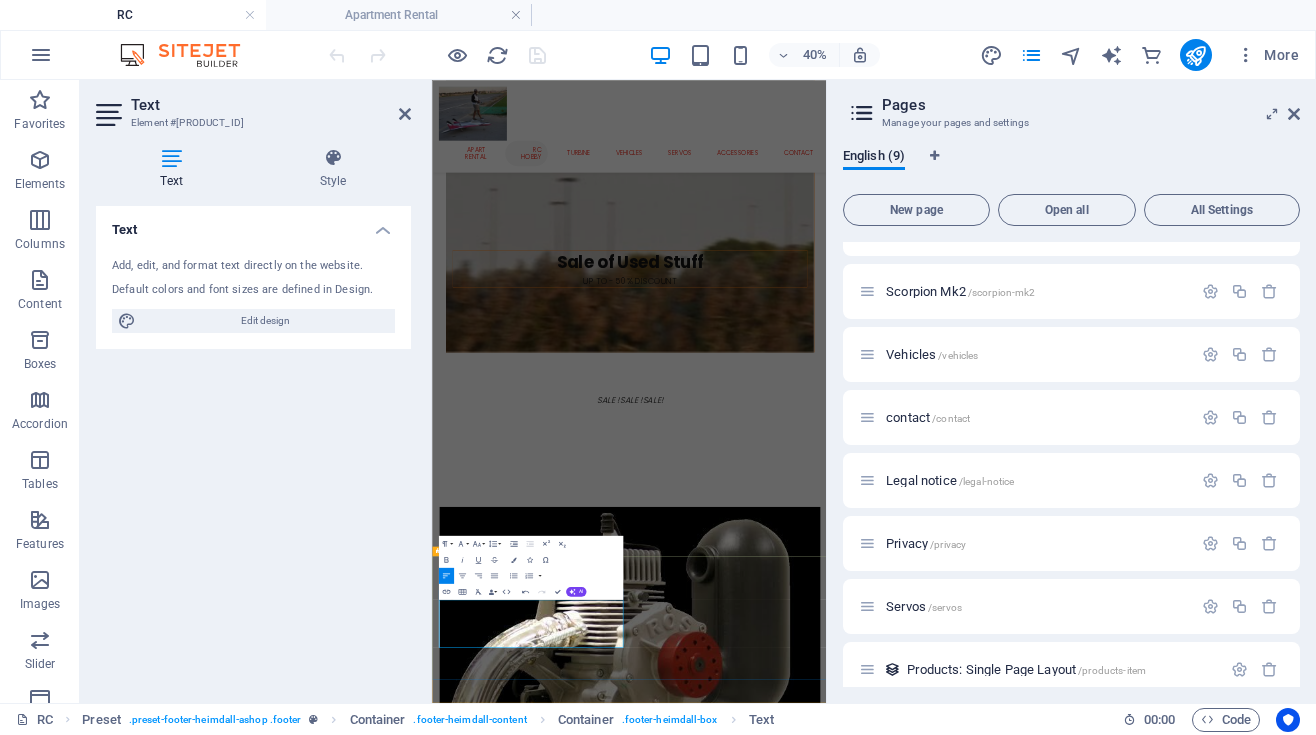 click on "Fax:" at bounding box center [924, 6701] 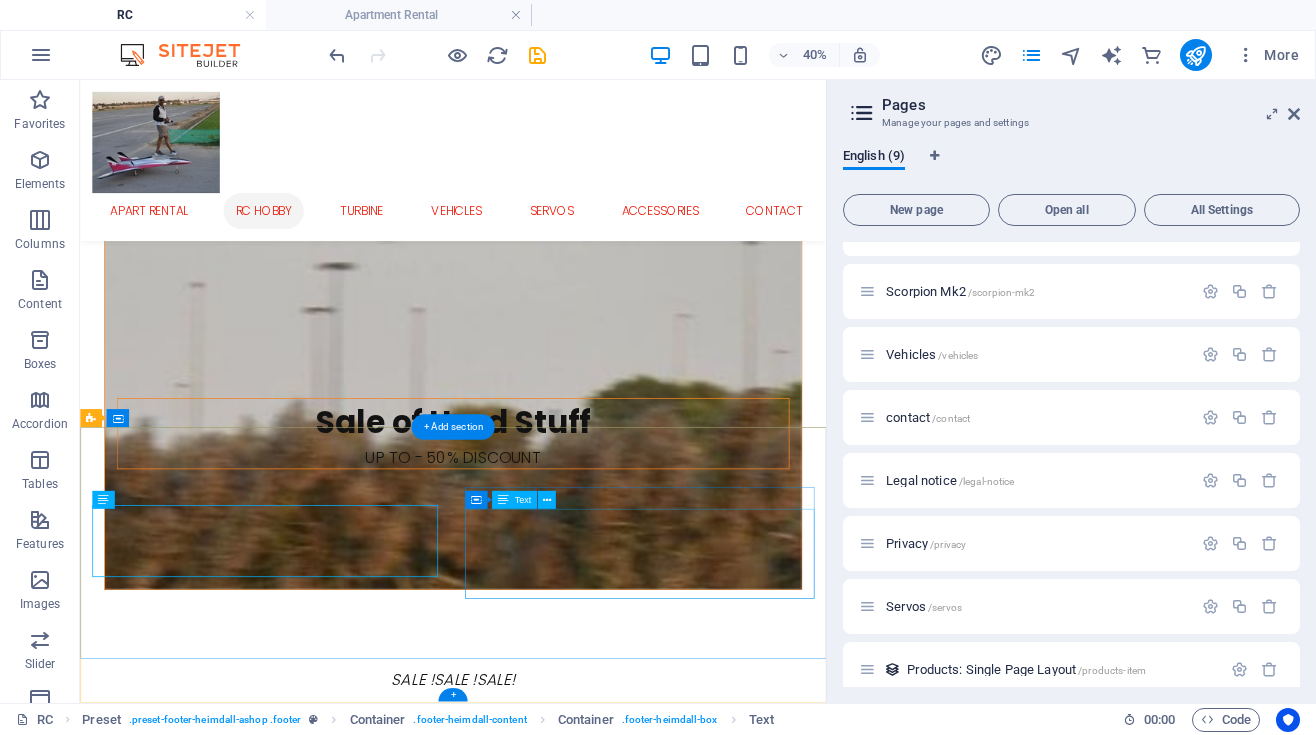 scroll, scrollTop: 2649, scrollLeft: 0, axis: vertical 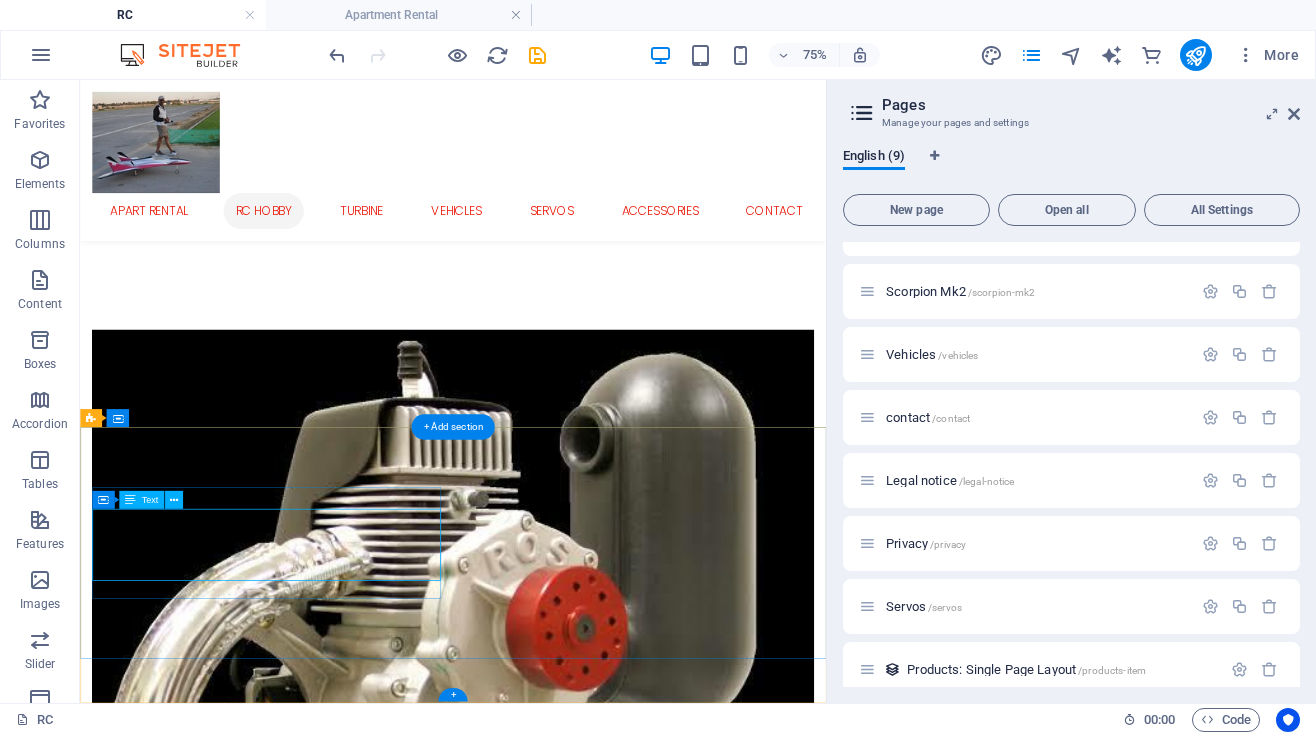 click on "[ADDRESS] [CITY] ,   [POSTAL_CODE] Phone:[PHONE] Fax:  [EMAIL] m" at bounding box center (577, 5977) 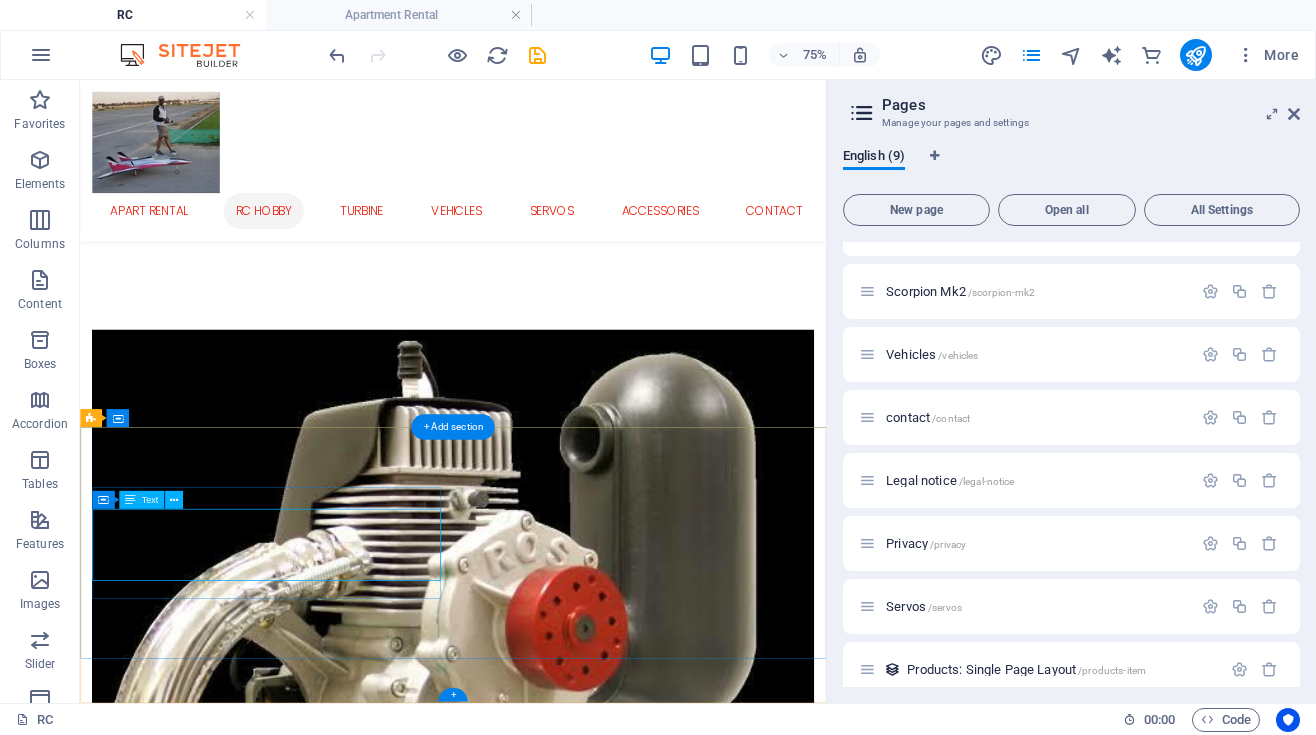 click on "[ADDRESS] [CITY] ,   [POSTAL_CODE] Phone:[PHONE] Fax:  [EMAIL] m" at bounding box center (577, 5977) 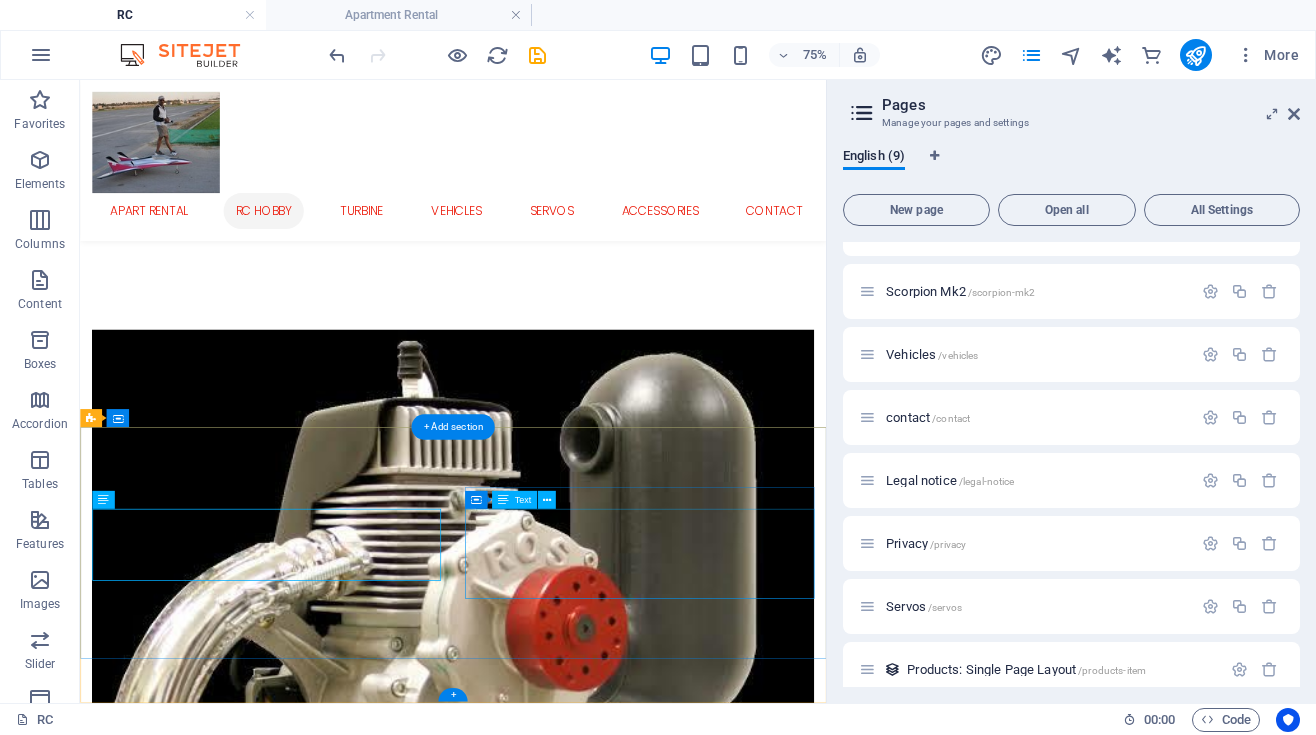 click on "Facebook Instagram Twitter Pinterest Youtube" at bounding box center (577, 6130) 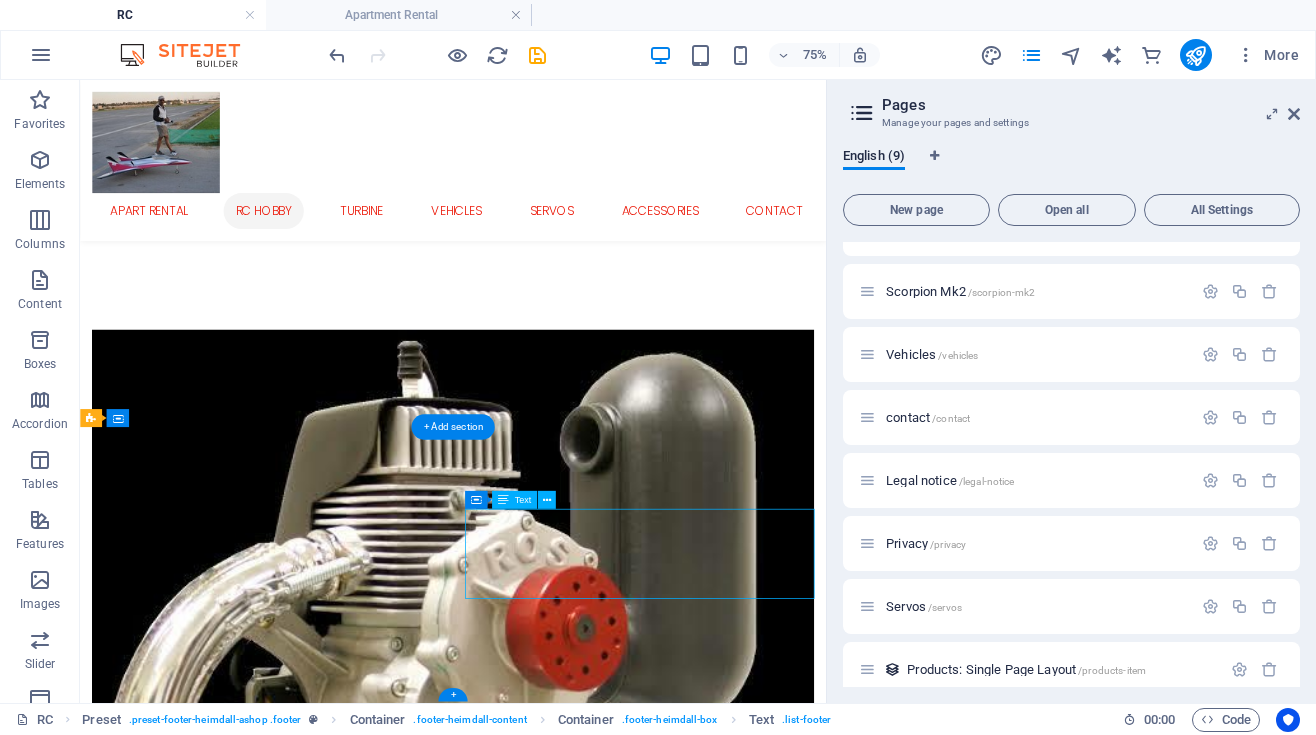 scroll, scrollTop: 2625, scrollLeft: 0, axis: vertical 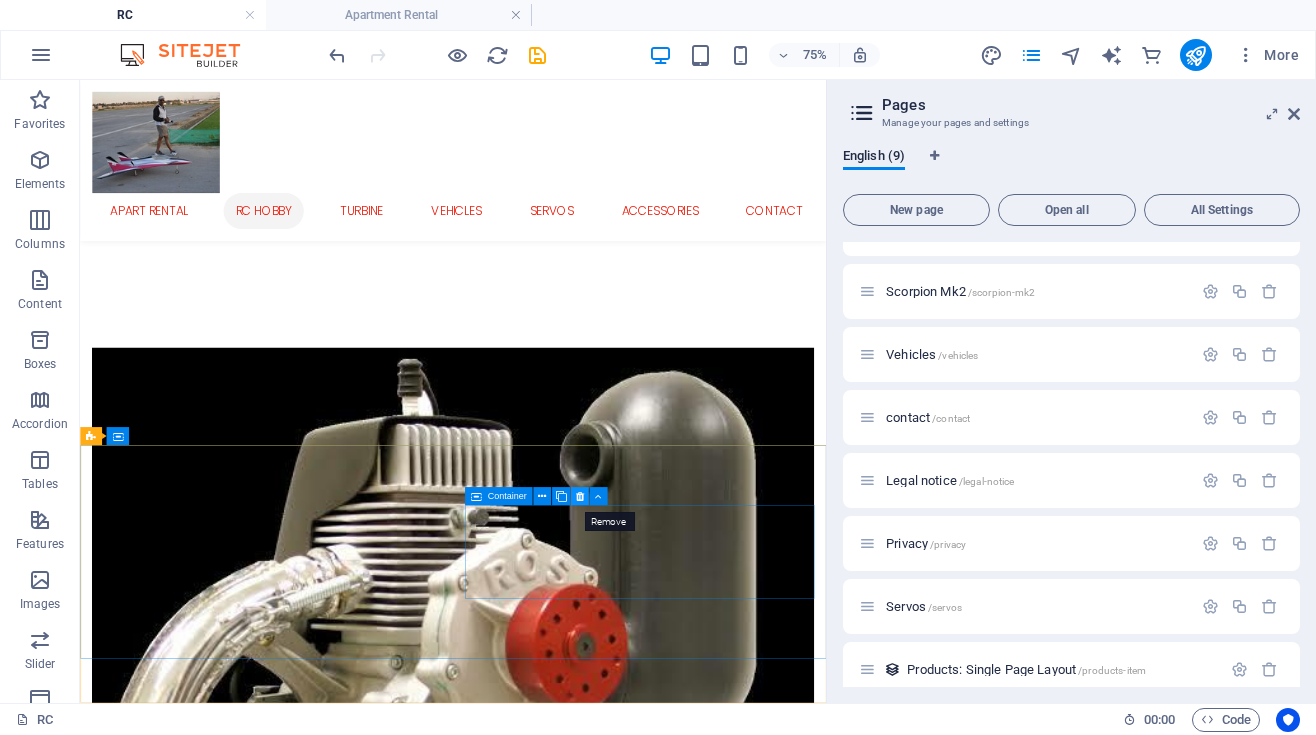 click at bounding box center (580, 497) 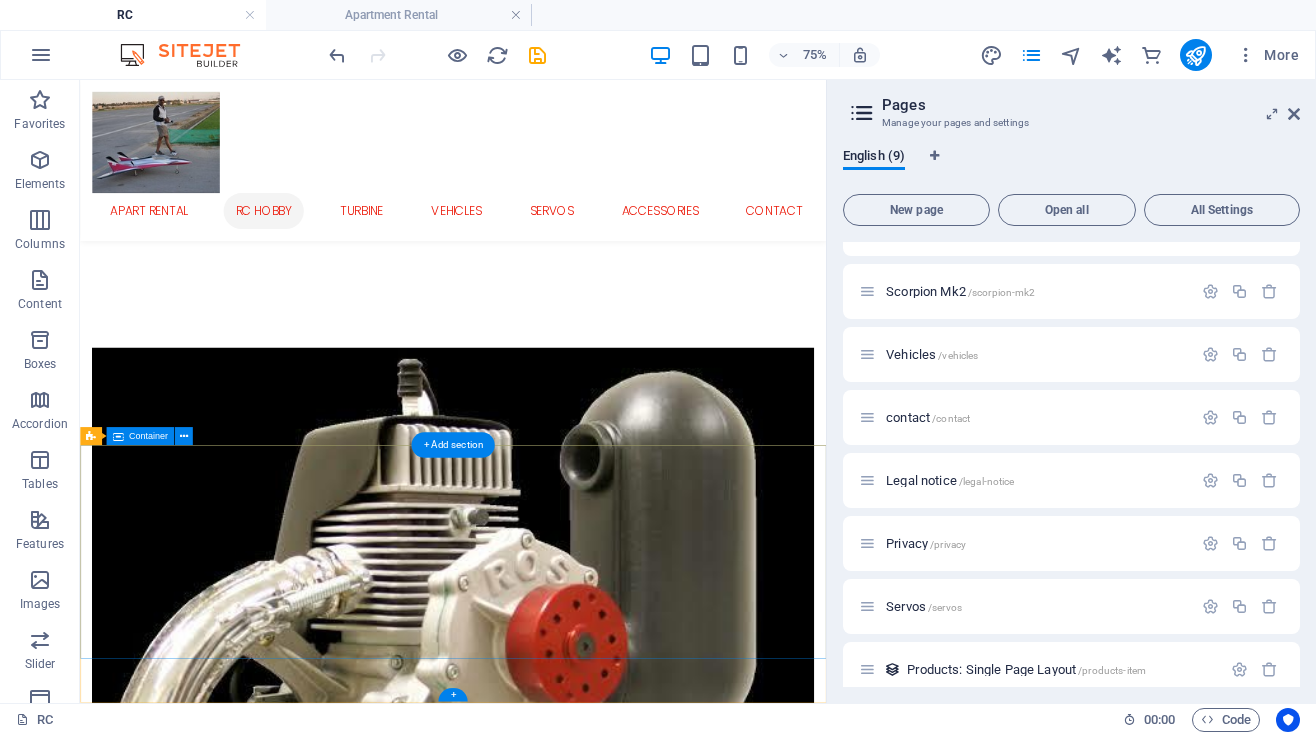 click on "Contact [ADDRESS] [CITY] ,   [POSTAL_CODE] Phone:[PHONE] [EMAIL]" at bounding box center (577, 5986) 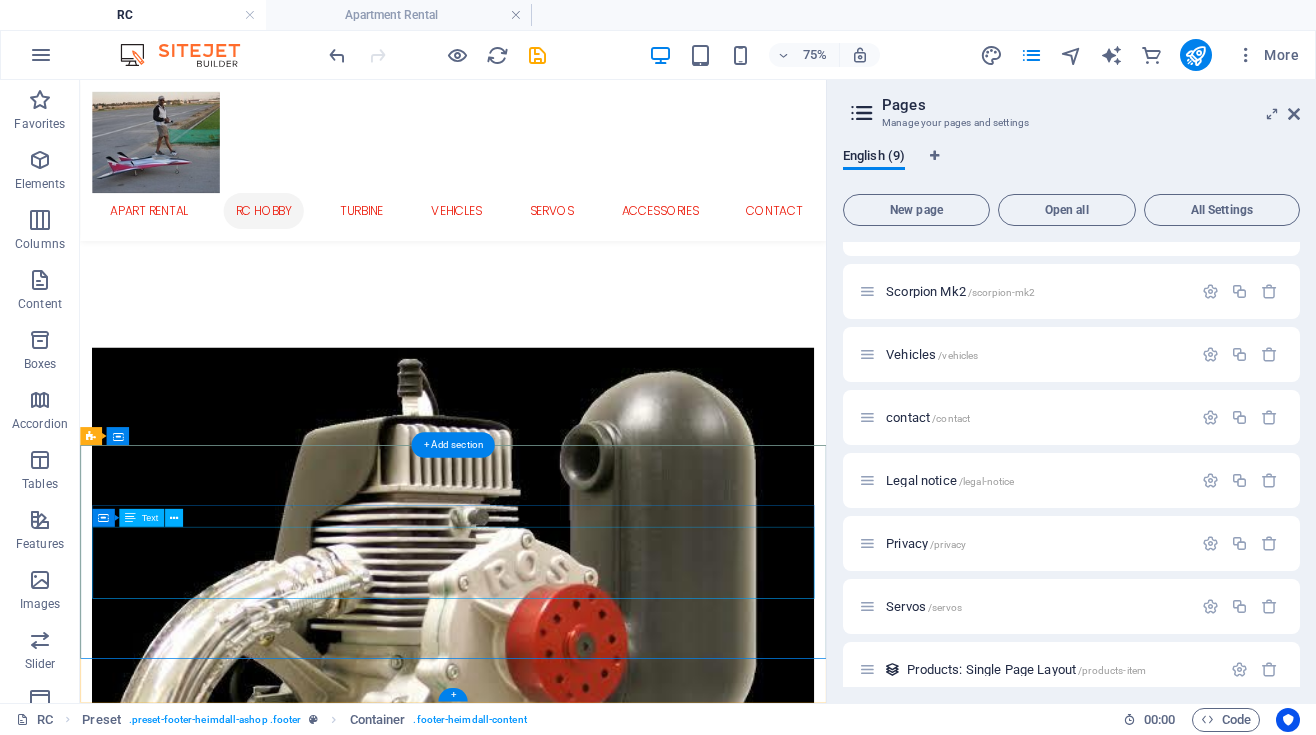 click on "[ADDRESS] [CITY] ,   [POSTAL_CODE] Phone:[PHONE] Fax:  [EMAIL] m" at bounding box center [577, 6001] 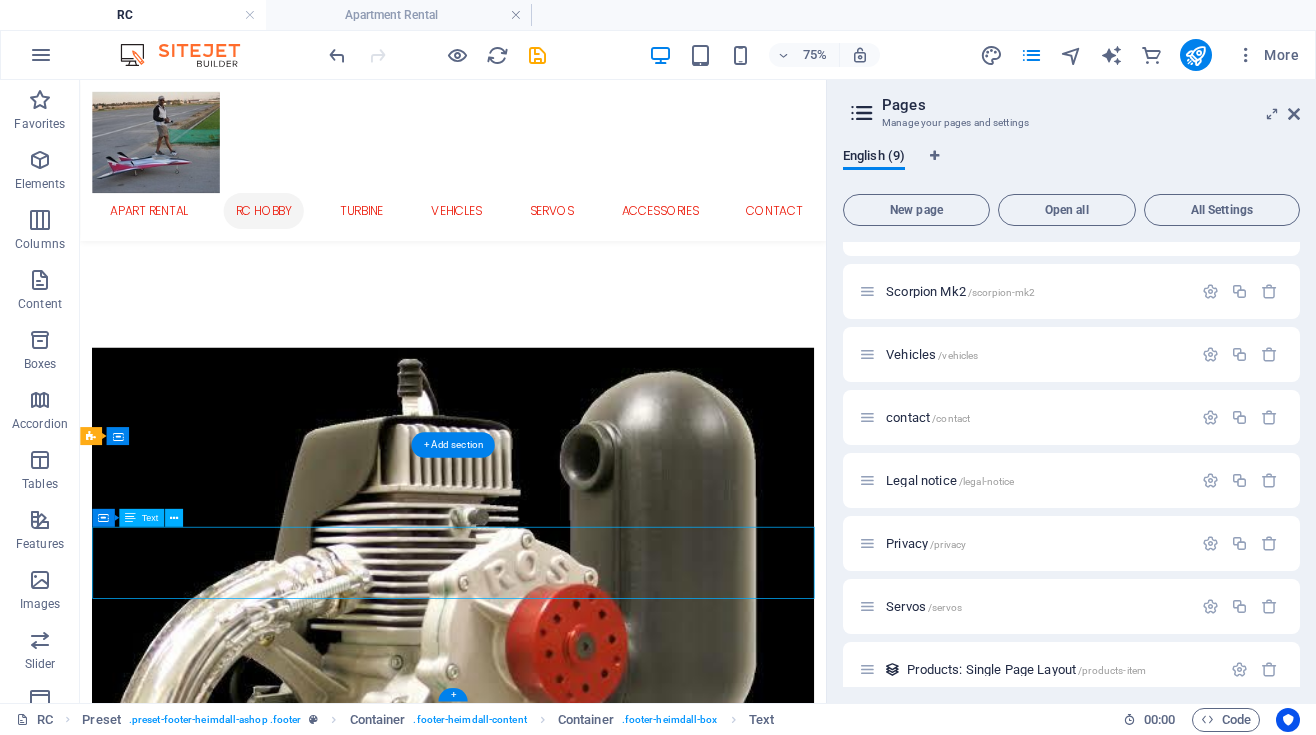 click on "[ADDRESS] [CITY] ,   [POSTAL_CODE] Phone:[PHONE] Fax:  [EMAIL] m" at bounding box center [577, 6001] 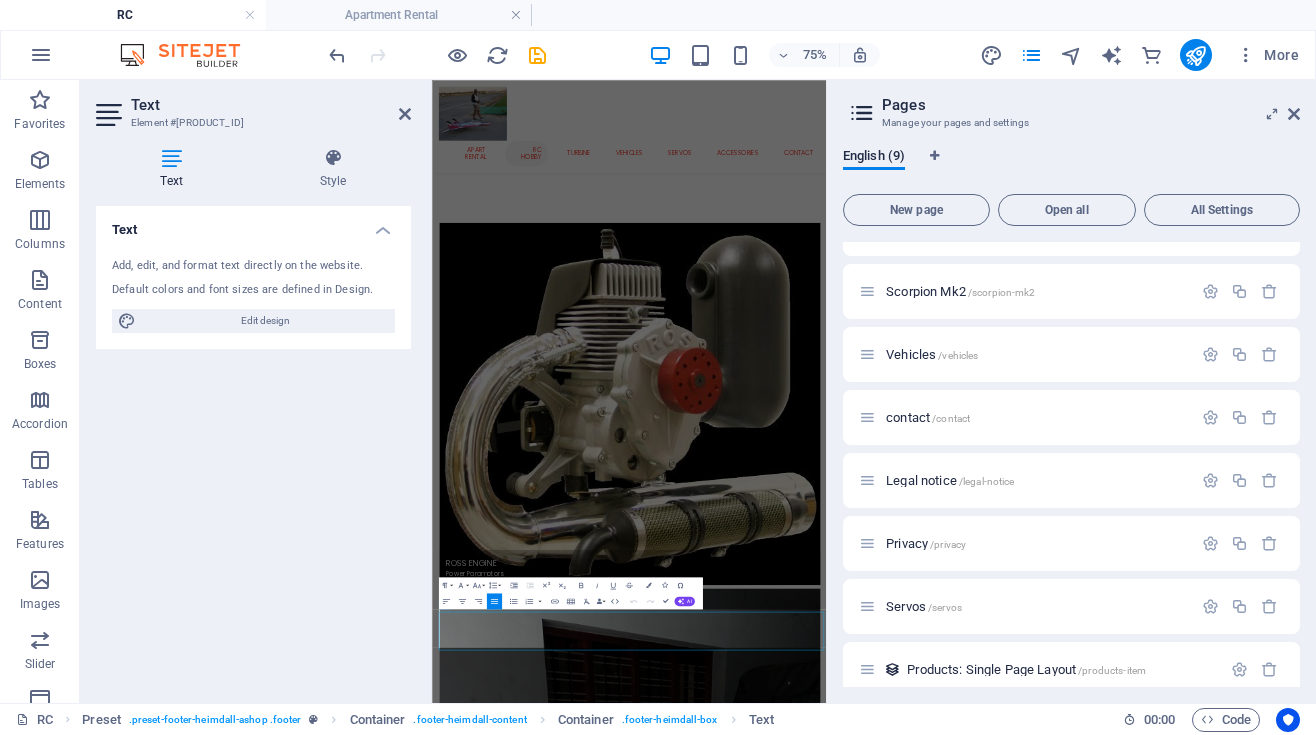 scroll, scrollTop: 1892, scrollLeft: 0, axis: vertical 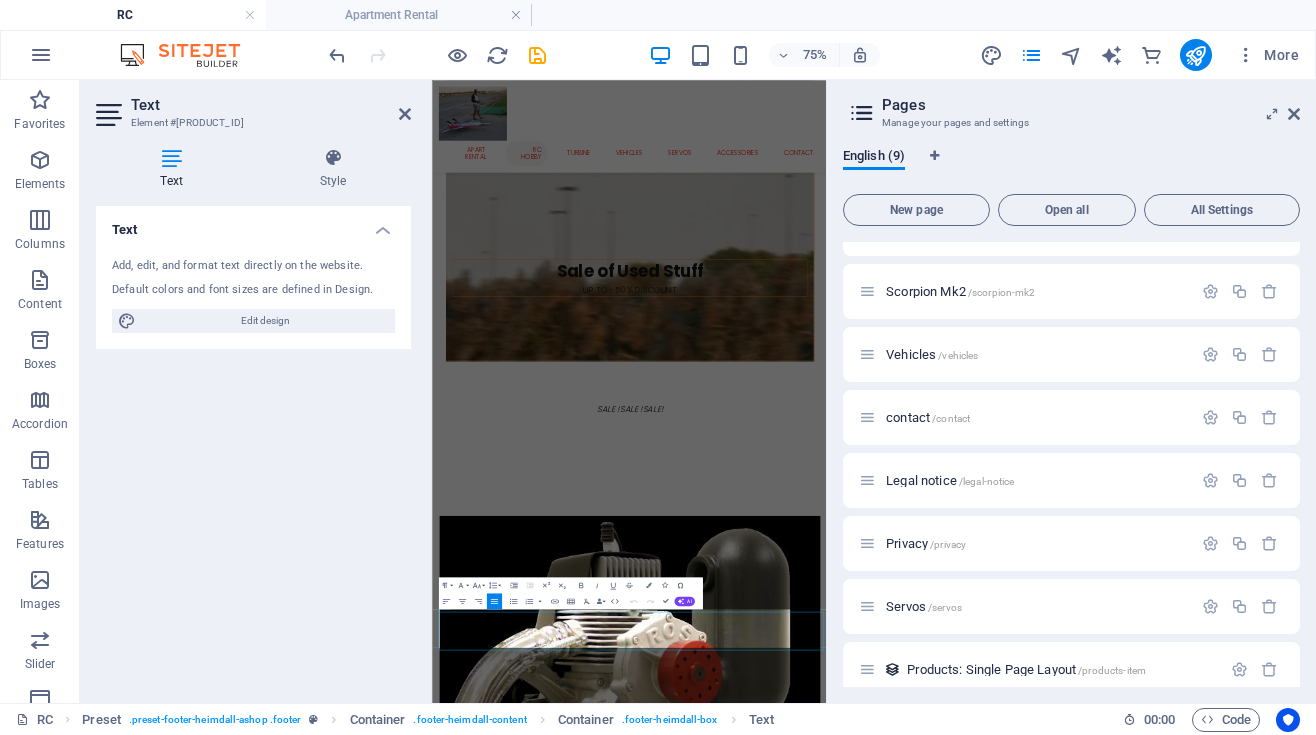 click on "Text Add, edit, and format text directly on the website. Default colors and font sizes are defined in Design. Edit design Alignment Left aligned Centered Right aligned" at bounding box center [253, 446] 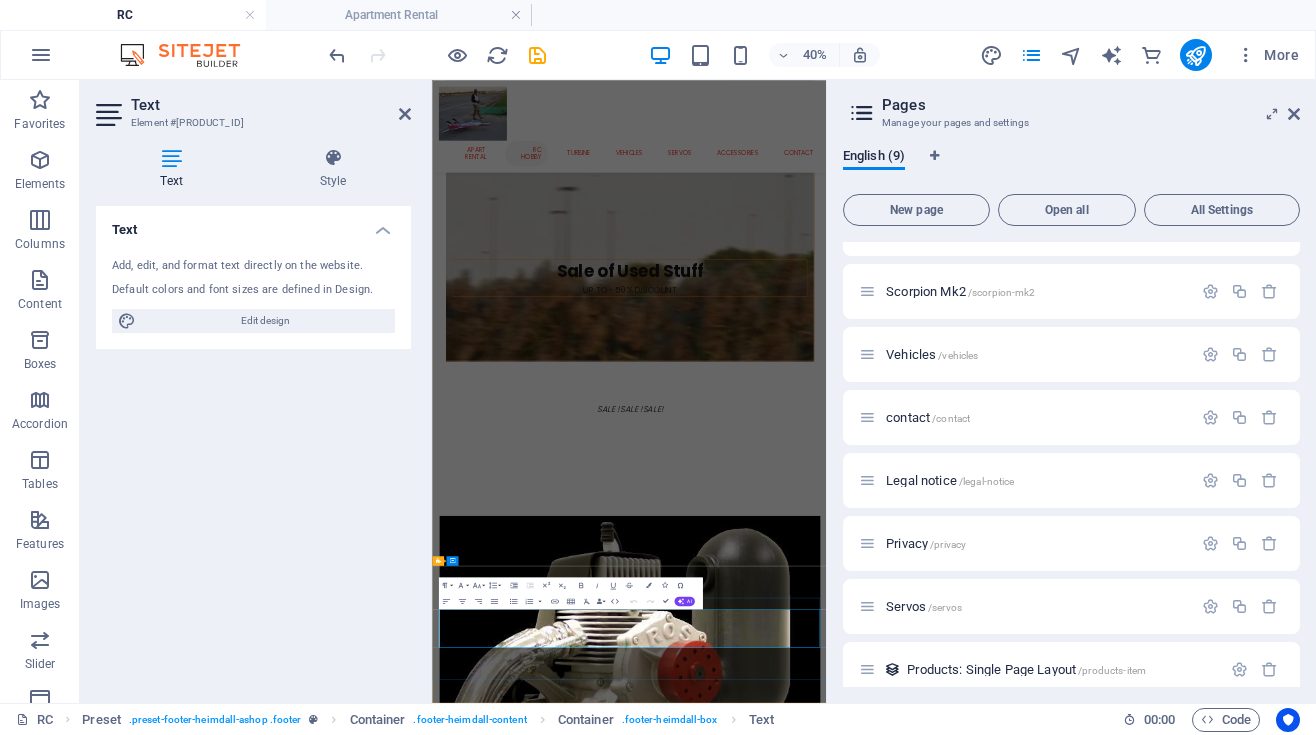 click on "[CITY] ,   [POSTAL_CODE]" at bounding box center (924, 6677) 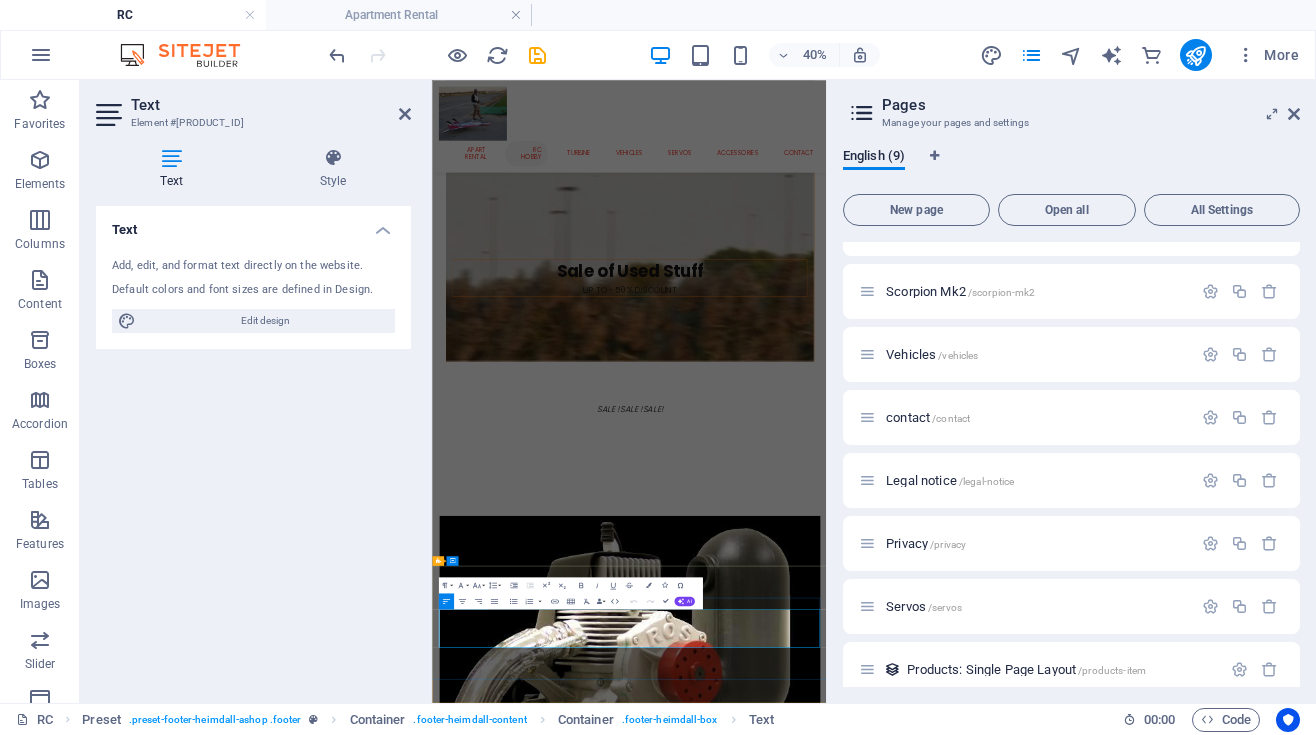 click on "[CITY] Govt VHSS Road" at bounding box center [924, 6653] 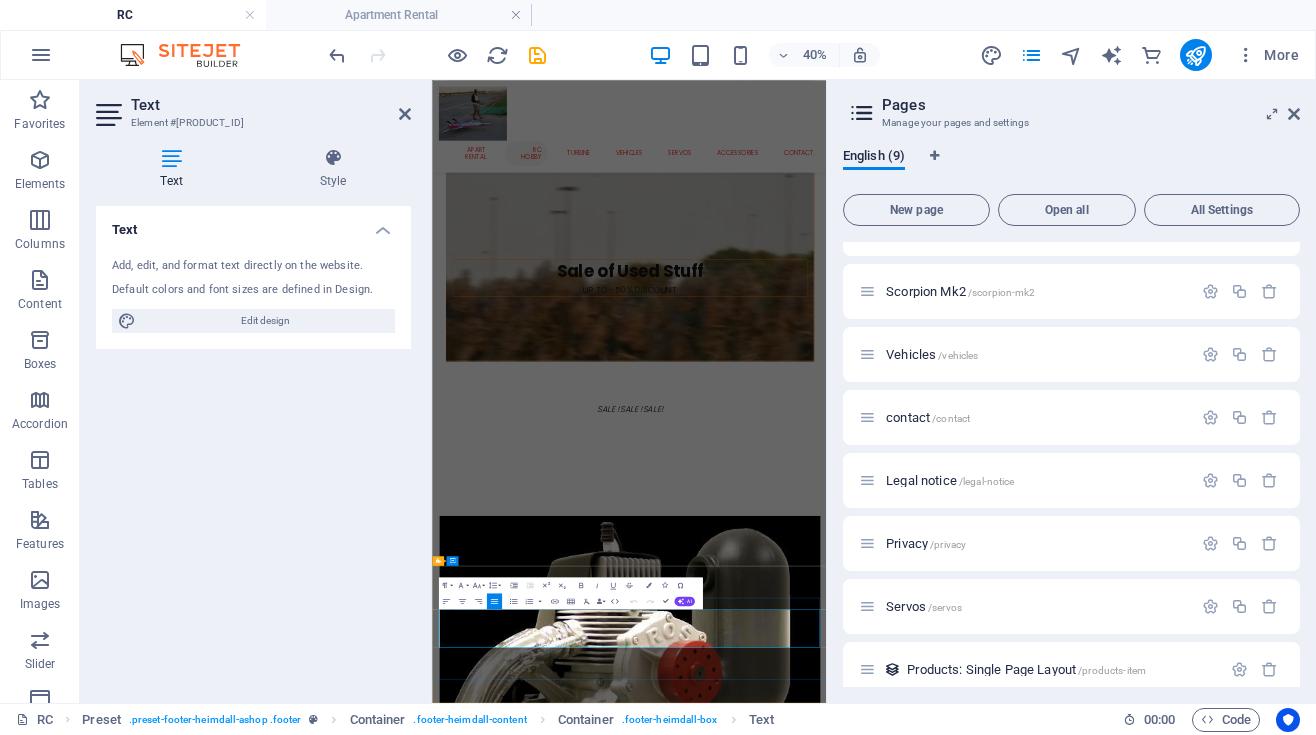type 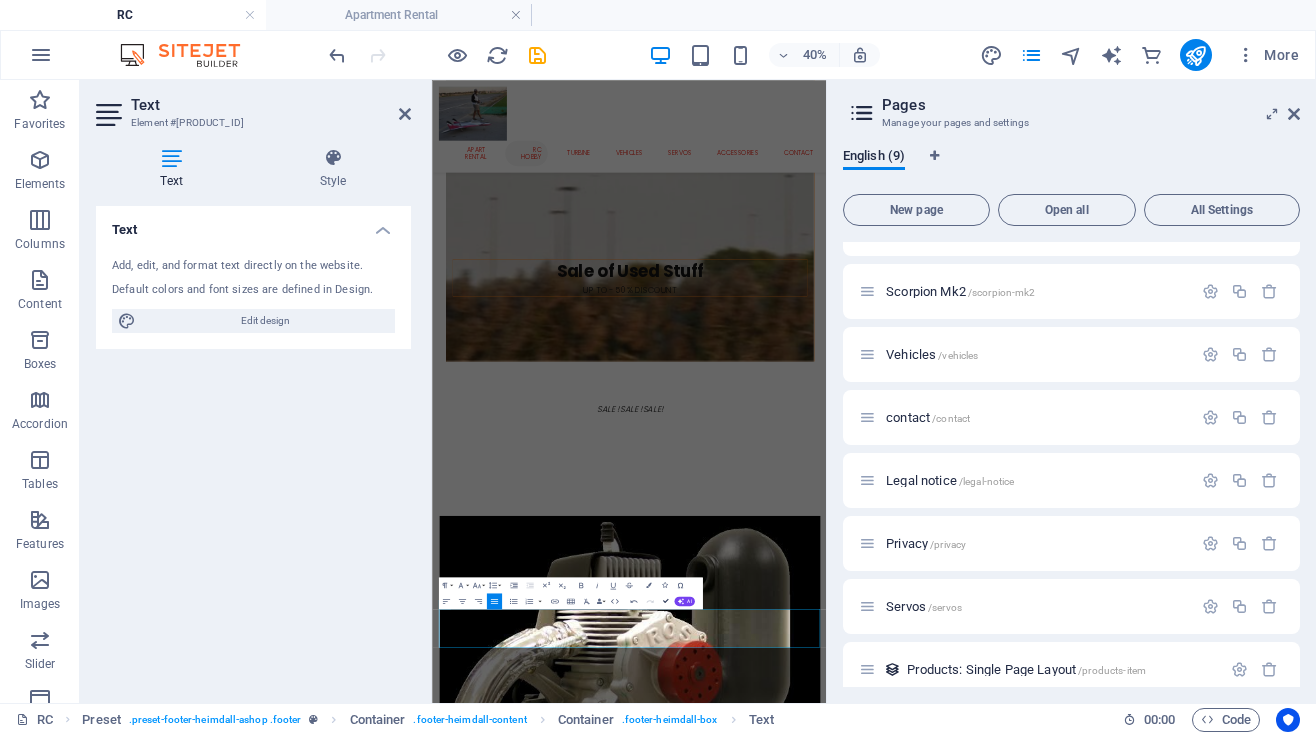 scroll, scrollTop: 2625, scrollLeft: 0, axis: vertical 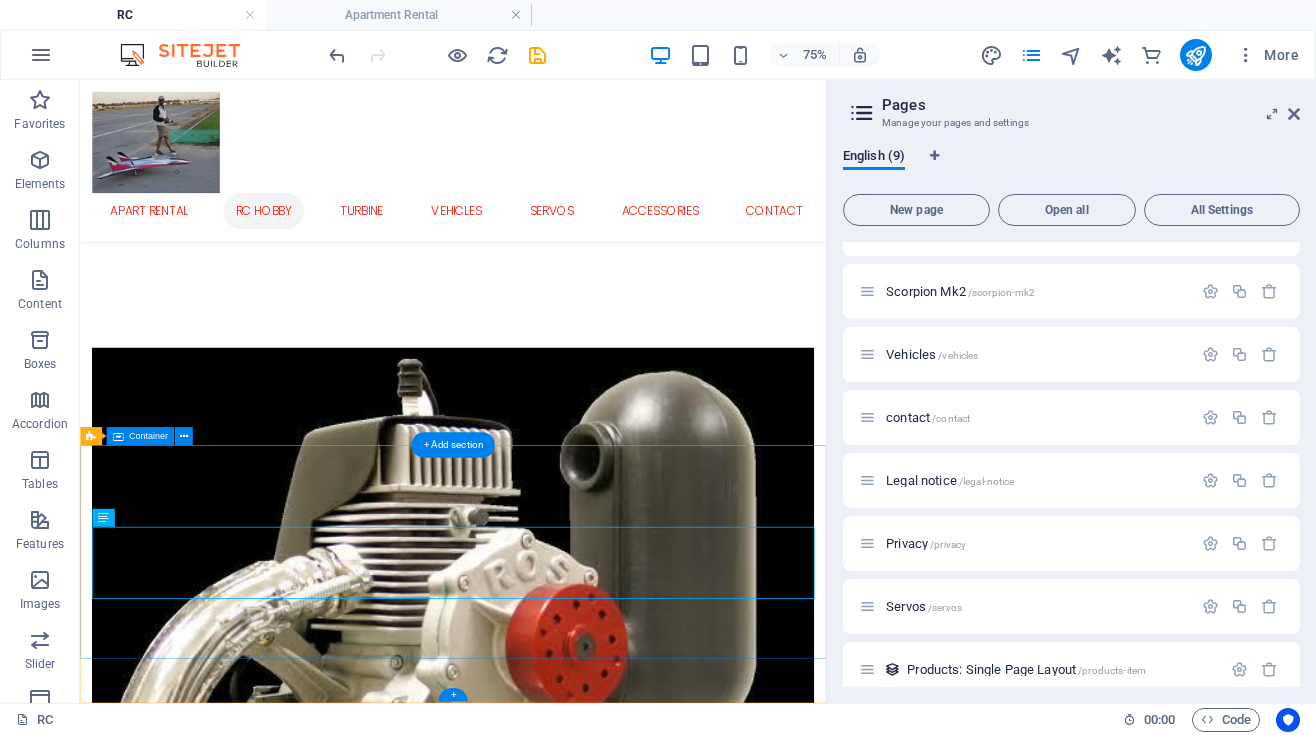 click on "Contact [ADDRESS] , [CITY] [CITY] ,   [POSTAL_CODE] Phone:[PHONE] [EMAIL]" at bounding box center (577, 5986) 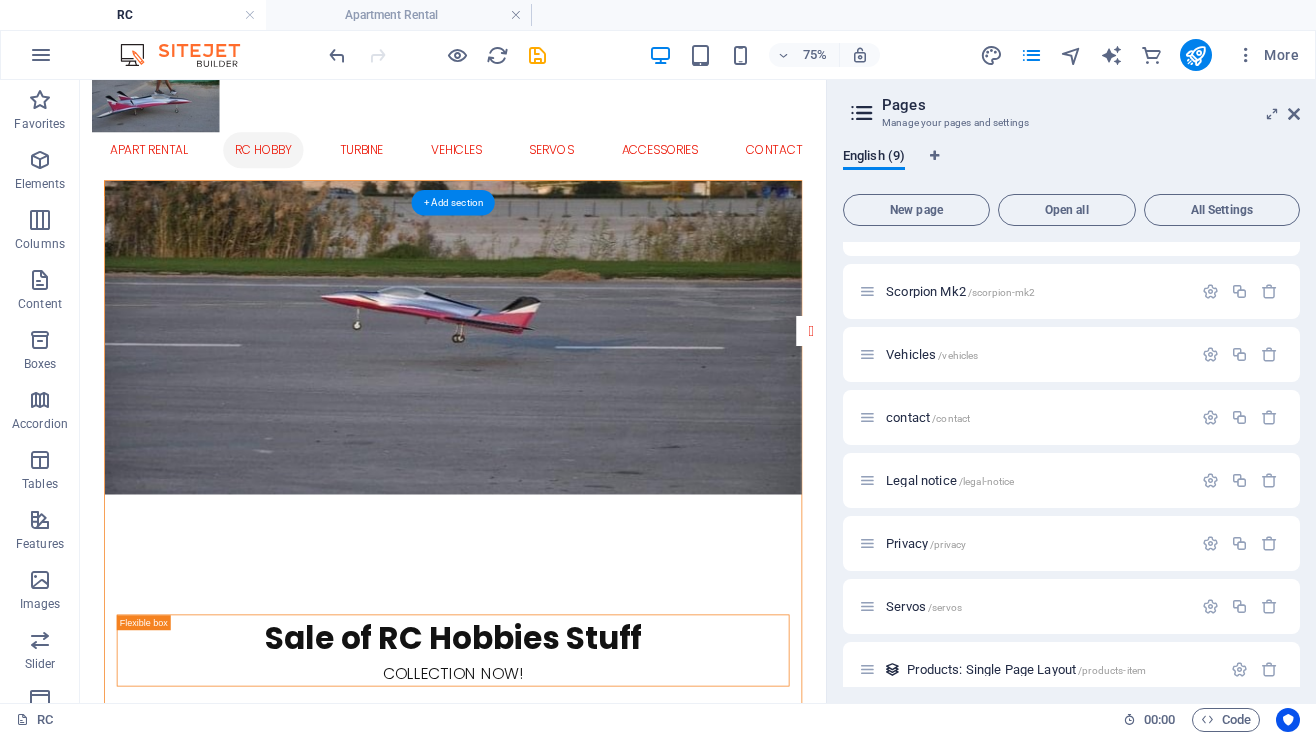 scroll, scrollTop: 0, scrollLeft: 0, axis: both 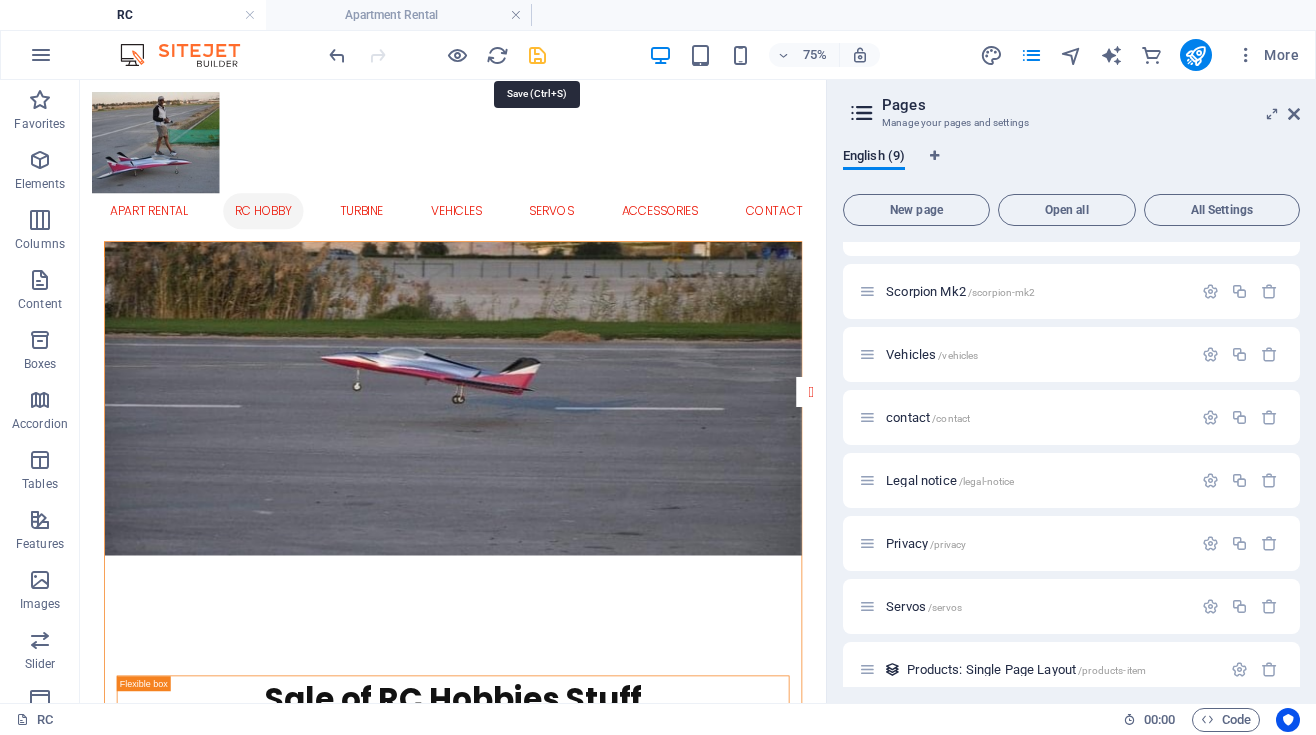 click at bounding box center [537, 55] 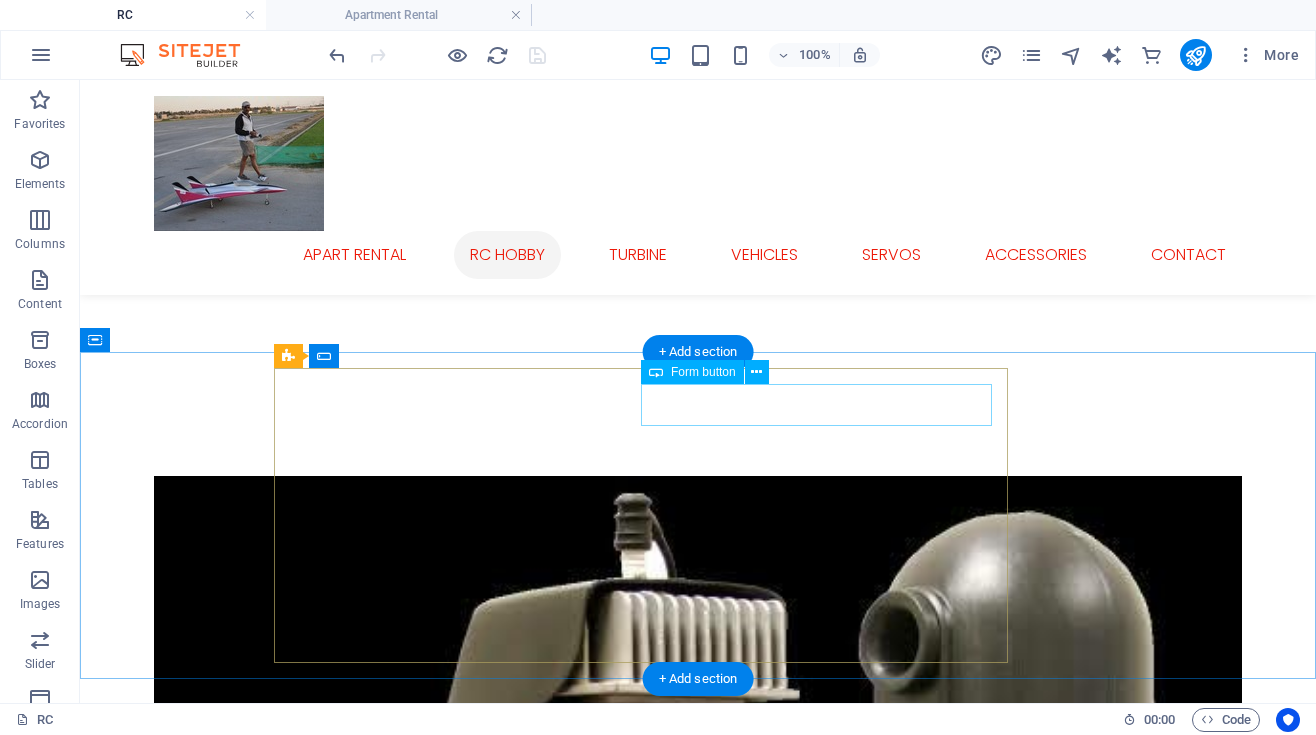 scroll, scrollTop: 2590, scrollLeft: 0, axis: vertical 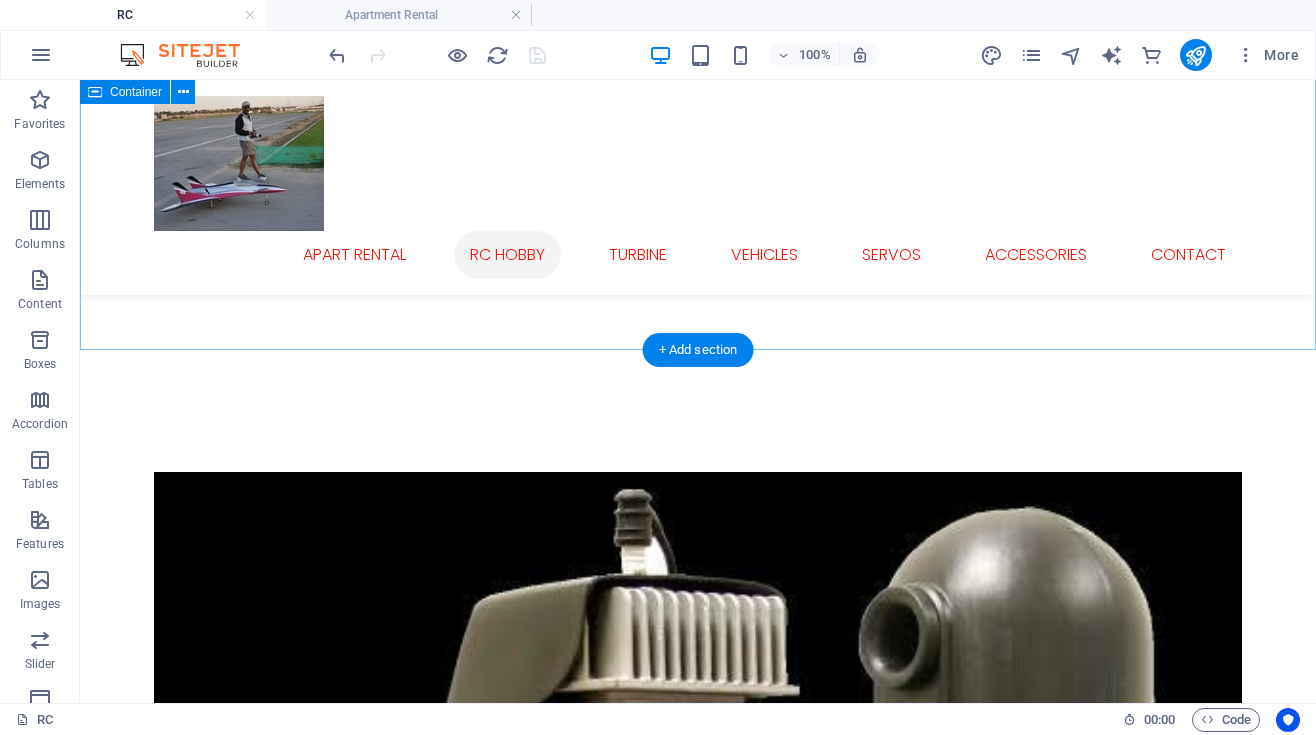 click on "​​​​​ Sale !Sale !sale! Ross Engine Power Paramotors Ross Engine  With Nirvana Frame Ross Engine High Quality [PRICE] ​​​​​ All items are Used" at bounding box center [698, 2960] 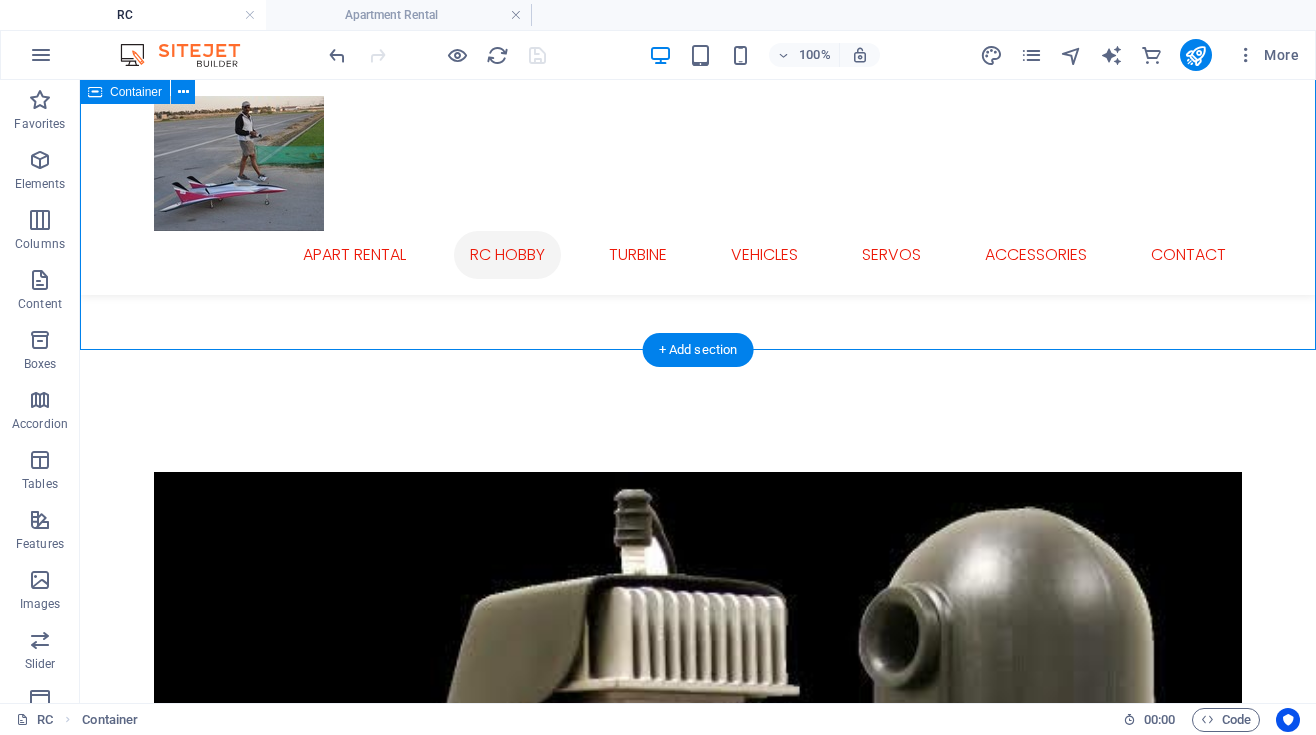 click on "​​​​​ Sale !Sale !sale! Ross Engine Power Paramotors Ross Engine  With Nirvana Frame Ross Engine High Quality [PRICE] ​​​​​ All items are Used" at bounding box center [698, 2960] 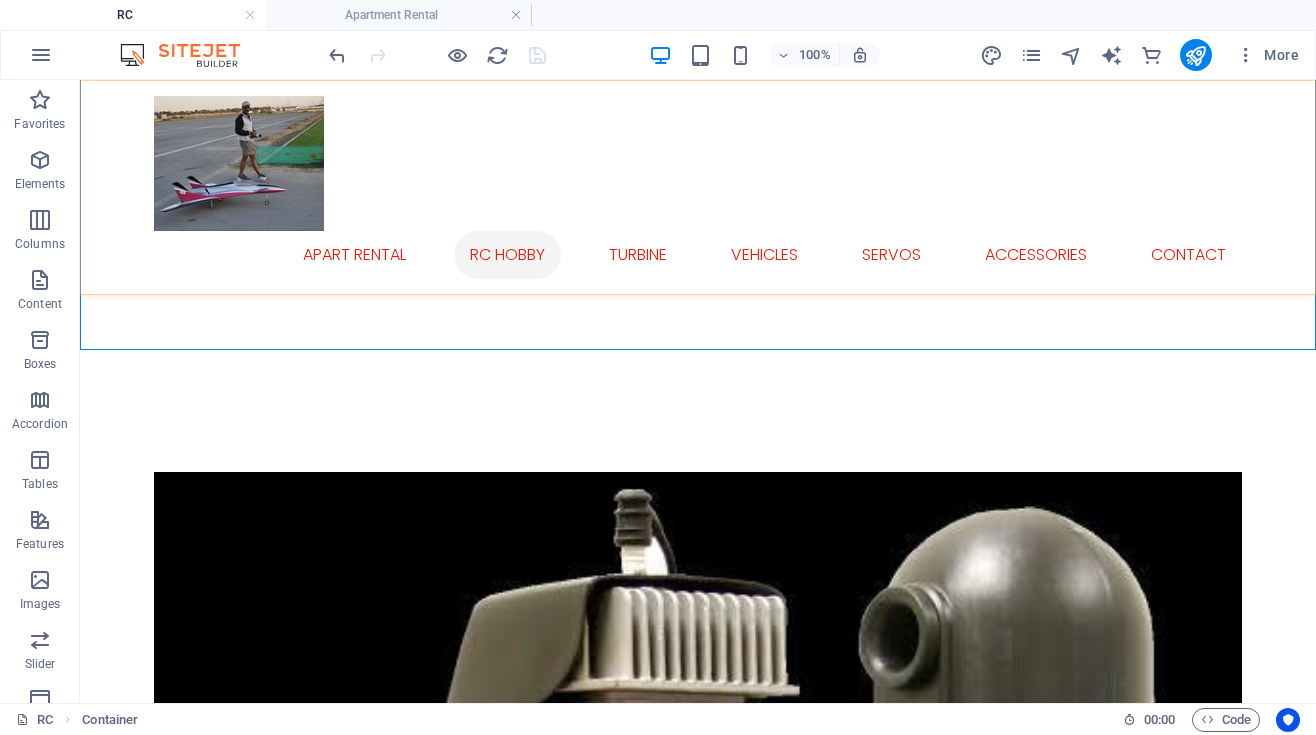 click on "APART RENTAL RC Hobby Turbine Vehicles Servos accessories Contact" at bounding box center (698, 187) 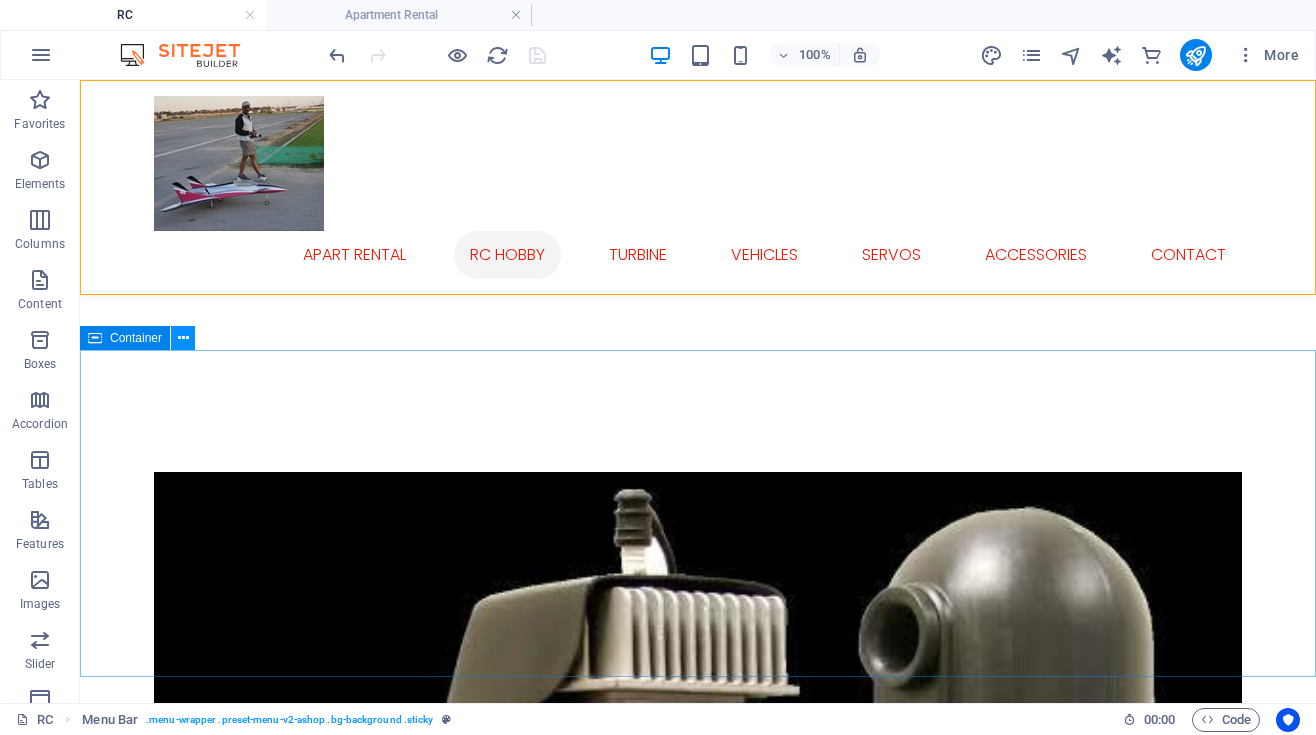 click at bounding box center (183, 338) 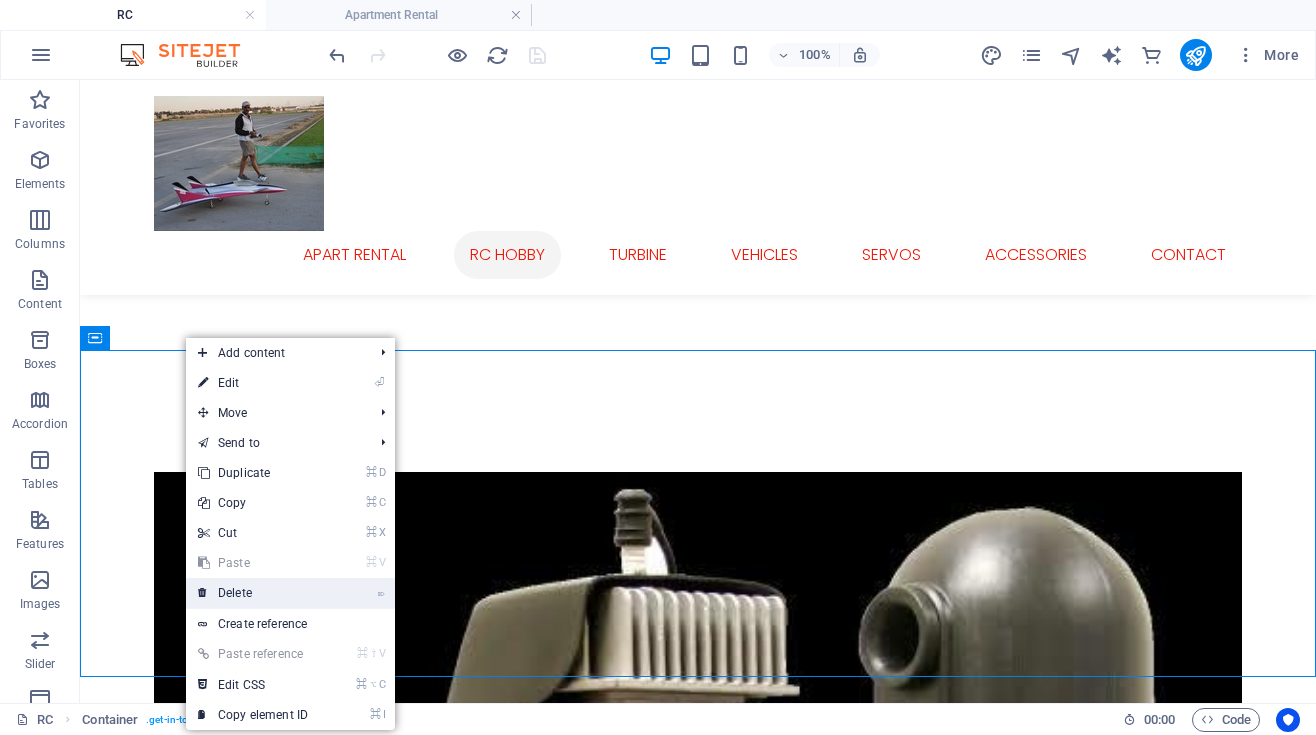 click on "⌦  Delete" at bounding box center (253, 593) 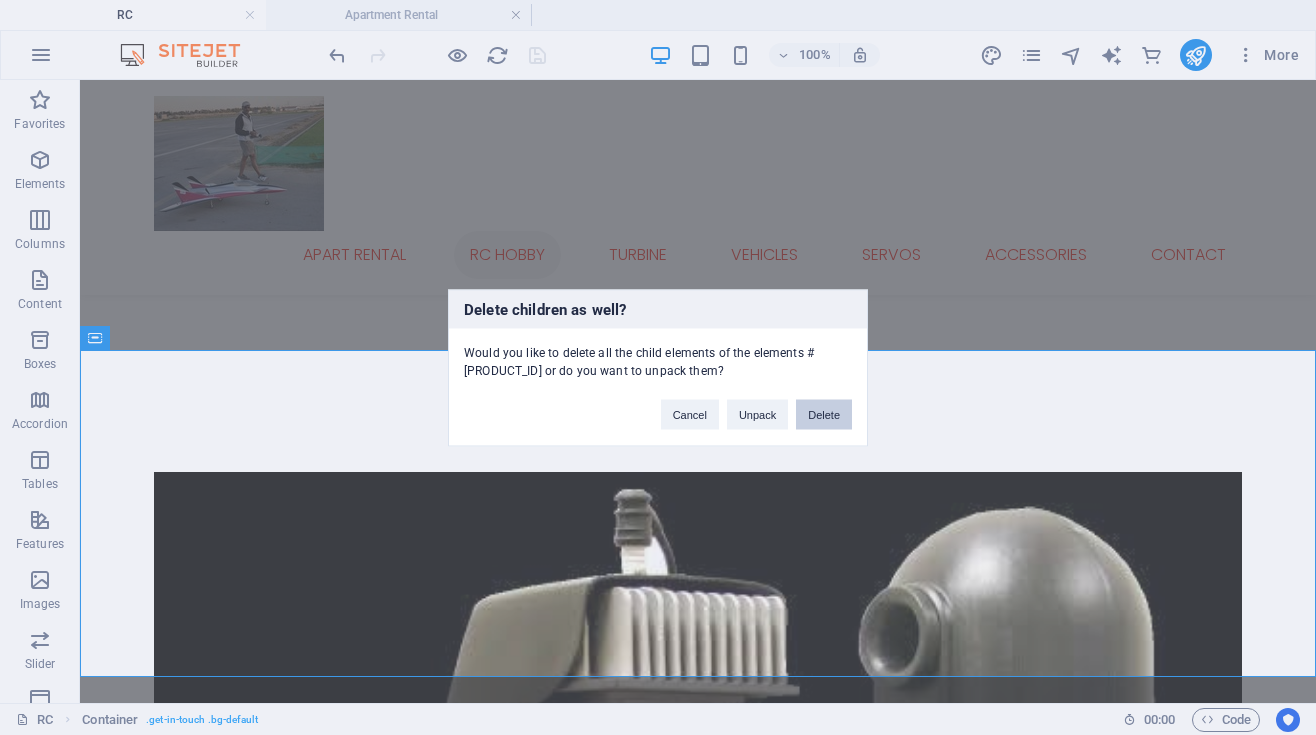 click on "Delete" at bounding box center (824, 414) 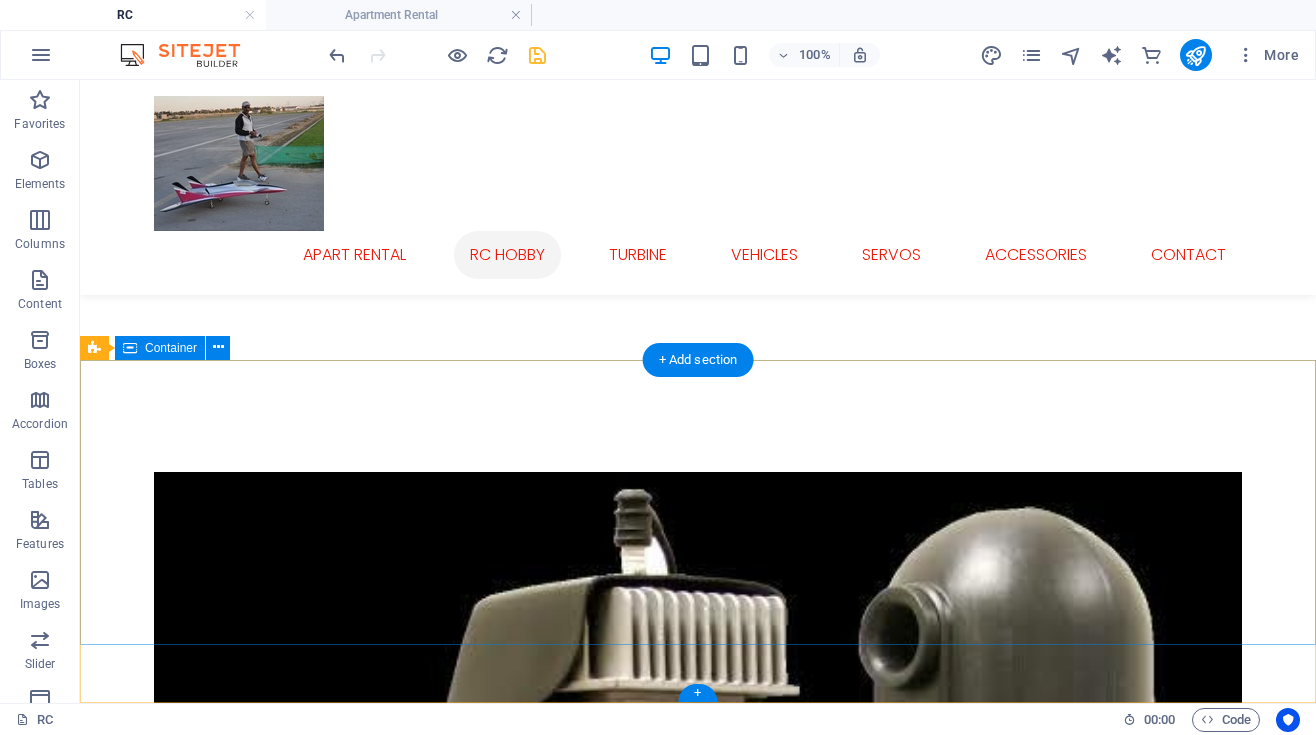 scroll, scrollTop: 2580, scrollLeft: 0, axis: vertical 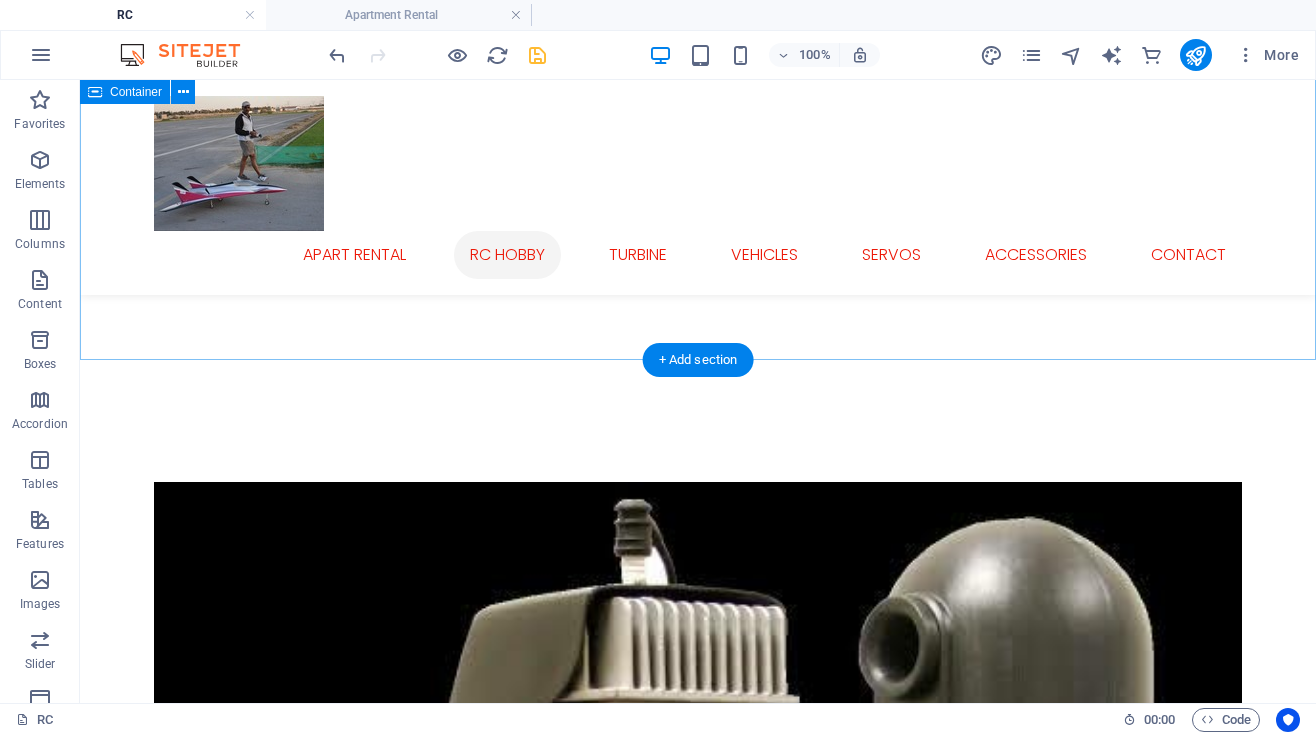 click on "​​​​​ Sale !Sale !sale! Ross Engine Power Paramotors Ross Engine  With Nirvana Frame Ross Engine High Quality [PRICE] ​​​​​ All items are Used" at bounding box center [698, 2970] 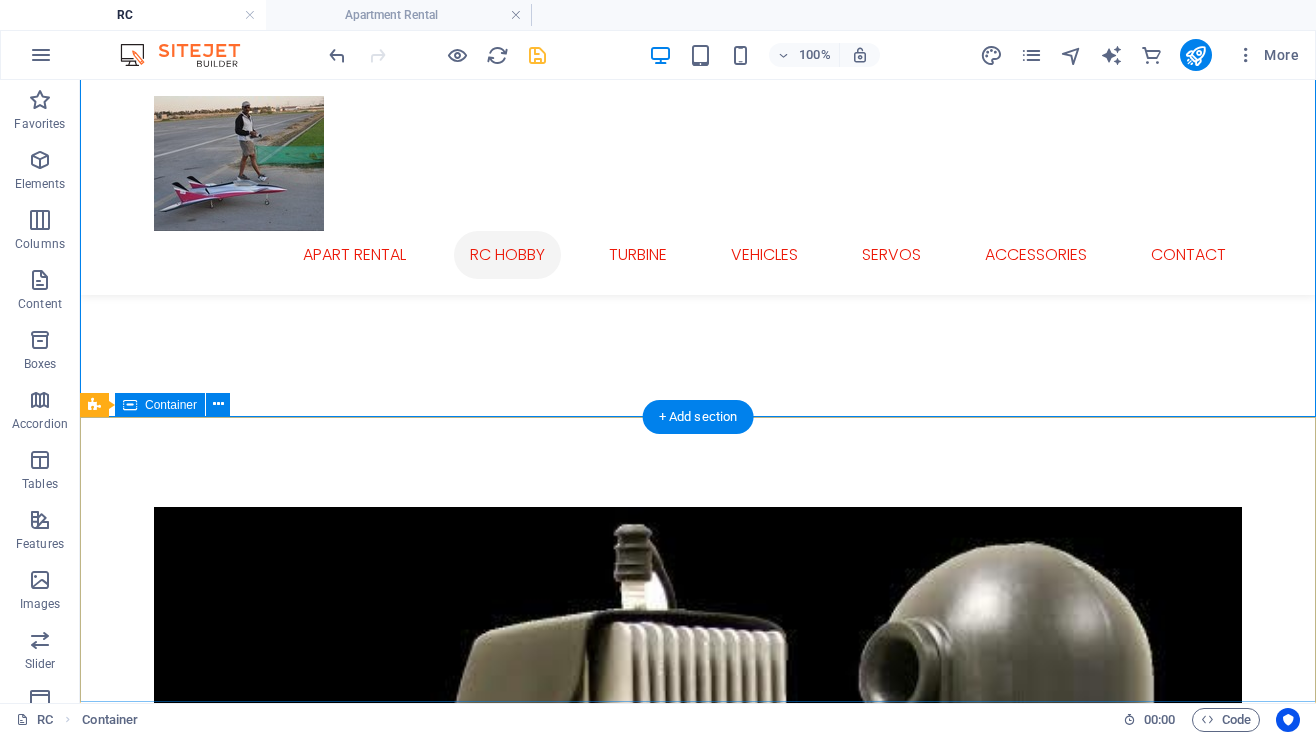scroll, scrollTop: 2580, scrollLeft: 0, axis: vertical 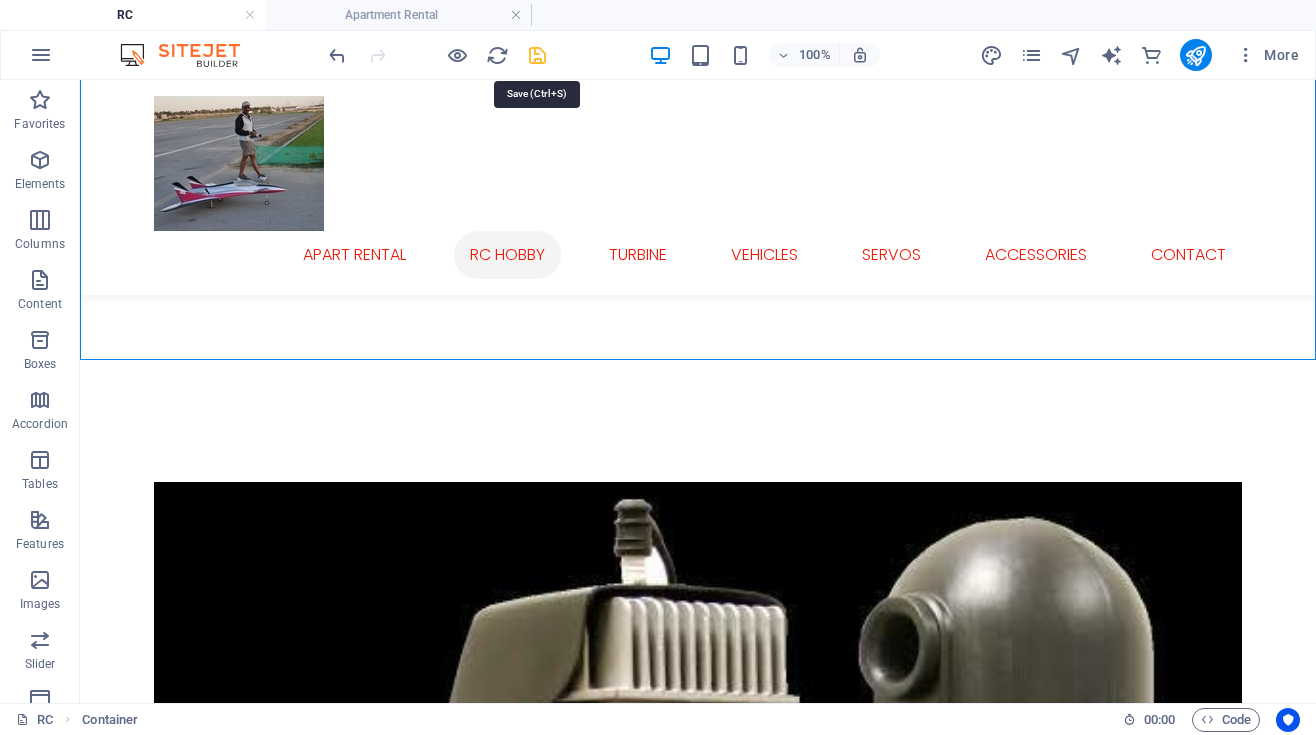 click at bounding box center [537, 55] 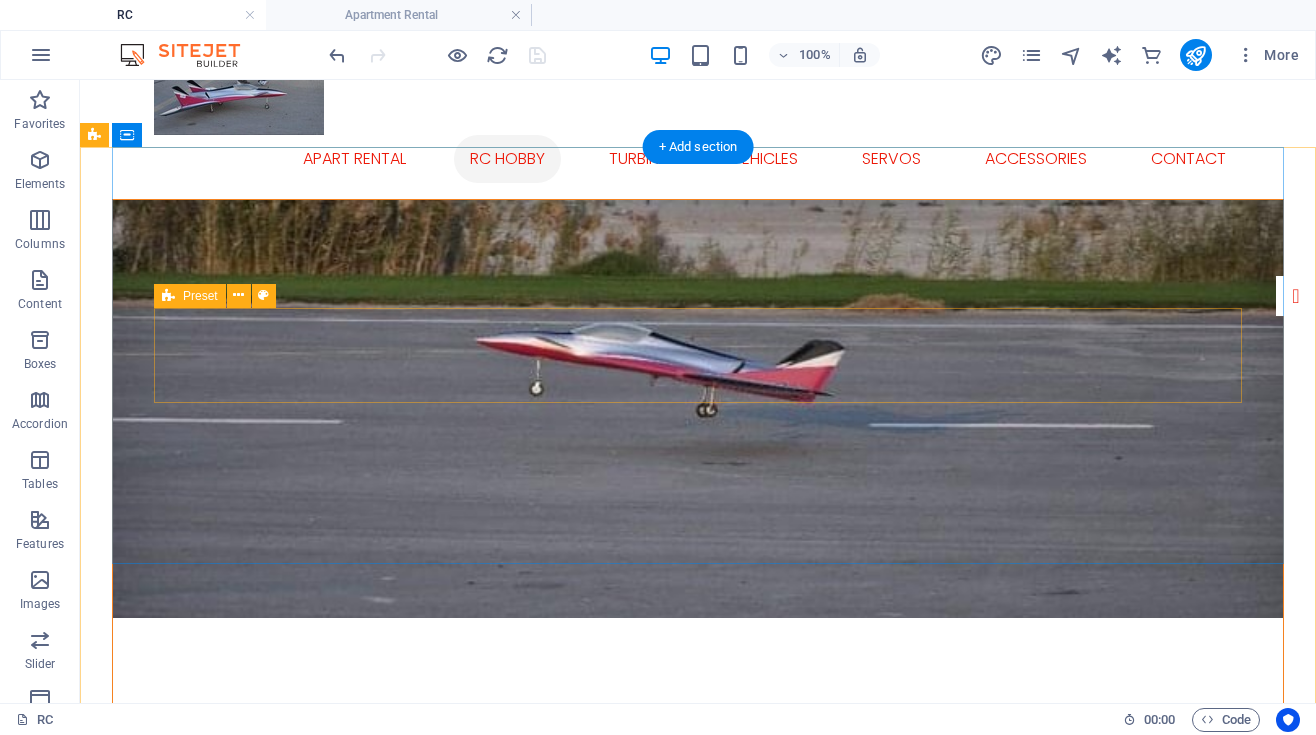 scroll, scrollTop: 0, scrollLeft: 0, axis: both 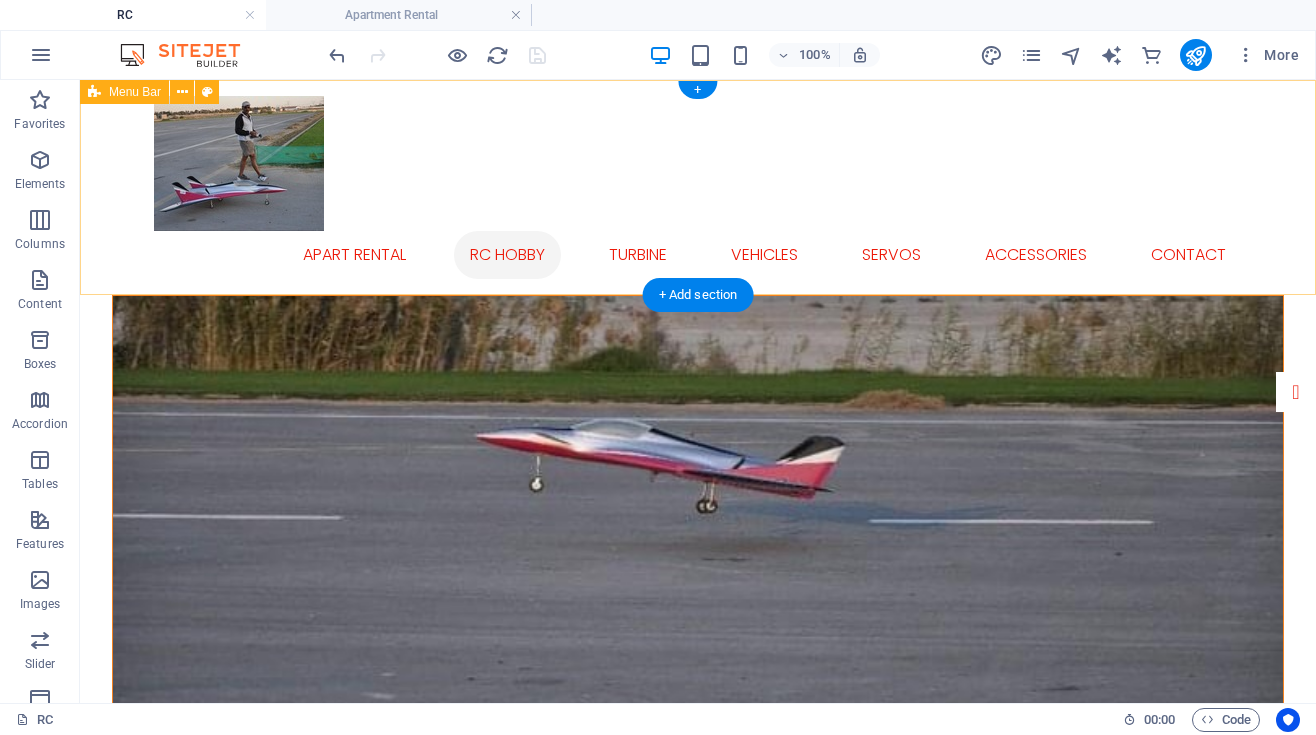 click on "APART RENTAL RC Hobby Turbine Vehicles Servos accessories Contact" at bounding box center [698, 187] 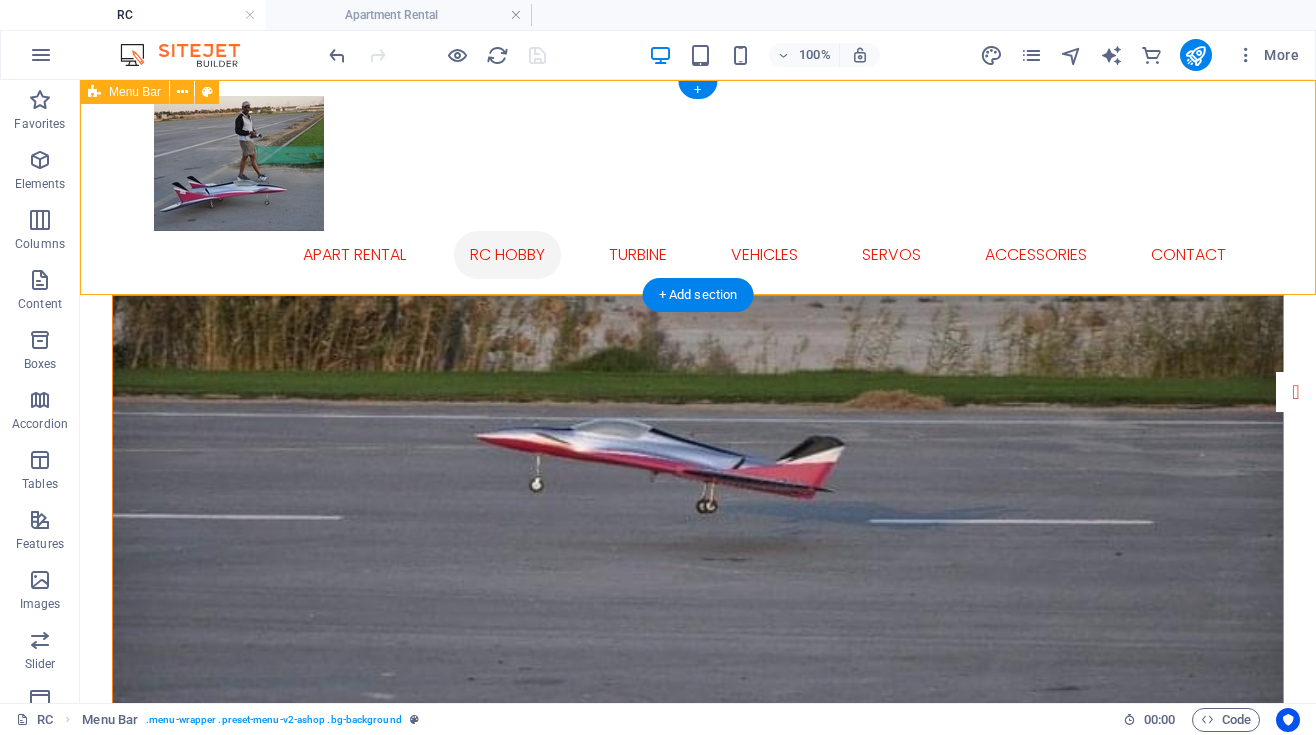 click on "APART RENTAL RC Hobby Turbine Vehicles Servos accessories Contact" at bounding box center [698, 187] 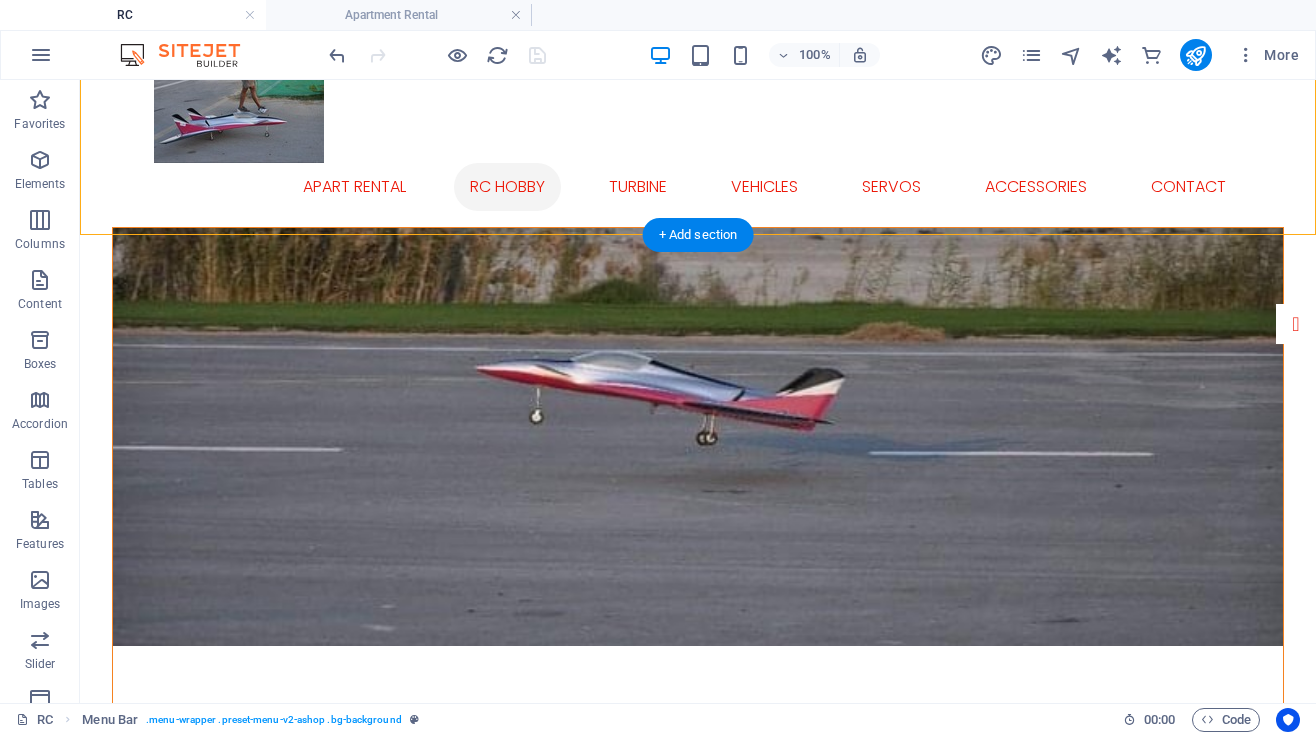 scroll, scrollTop: 69, scrollLeft: 0, axis: vertical 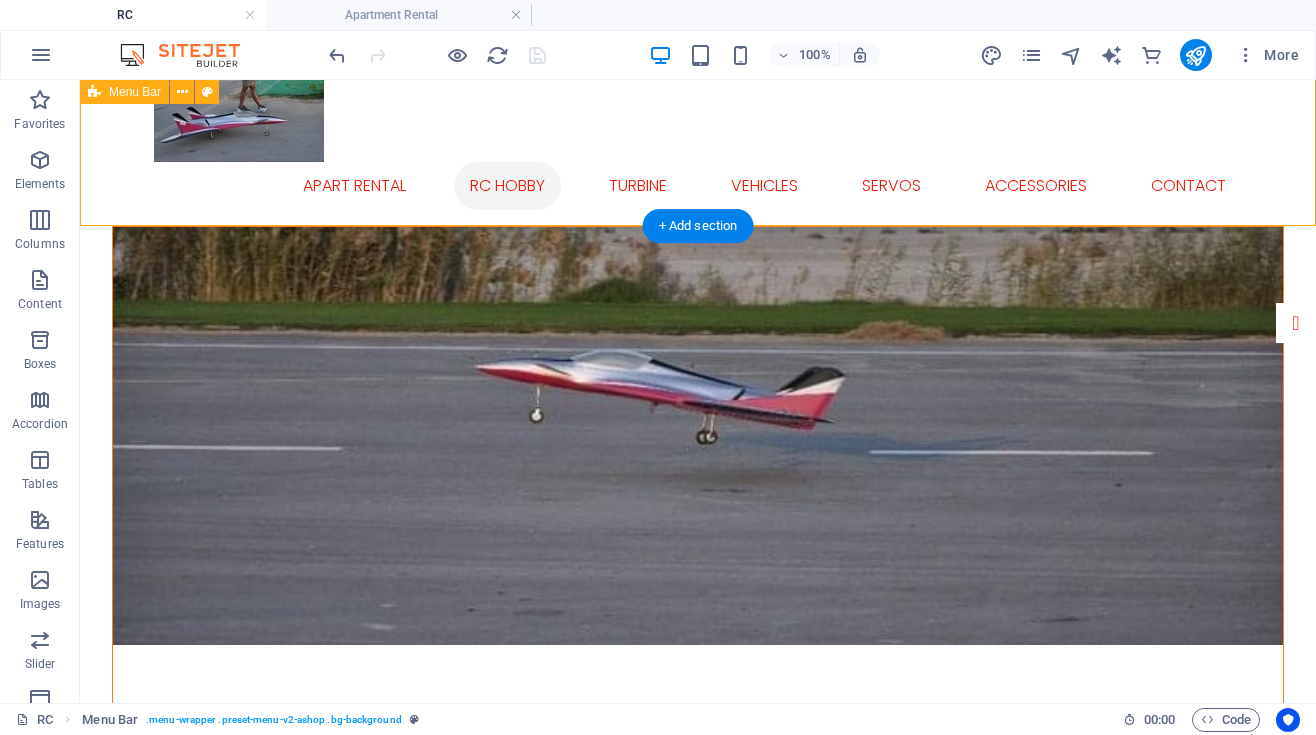click on "APART RENTAL RC Hobby Turbine Vehicles Servos accessories Contact" at bounding box center (698, 118) 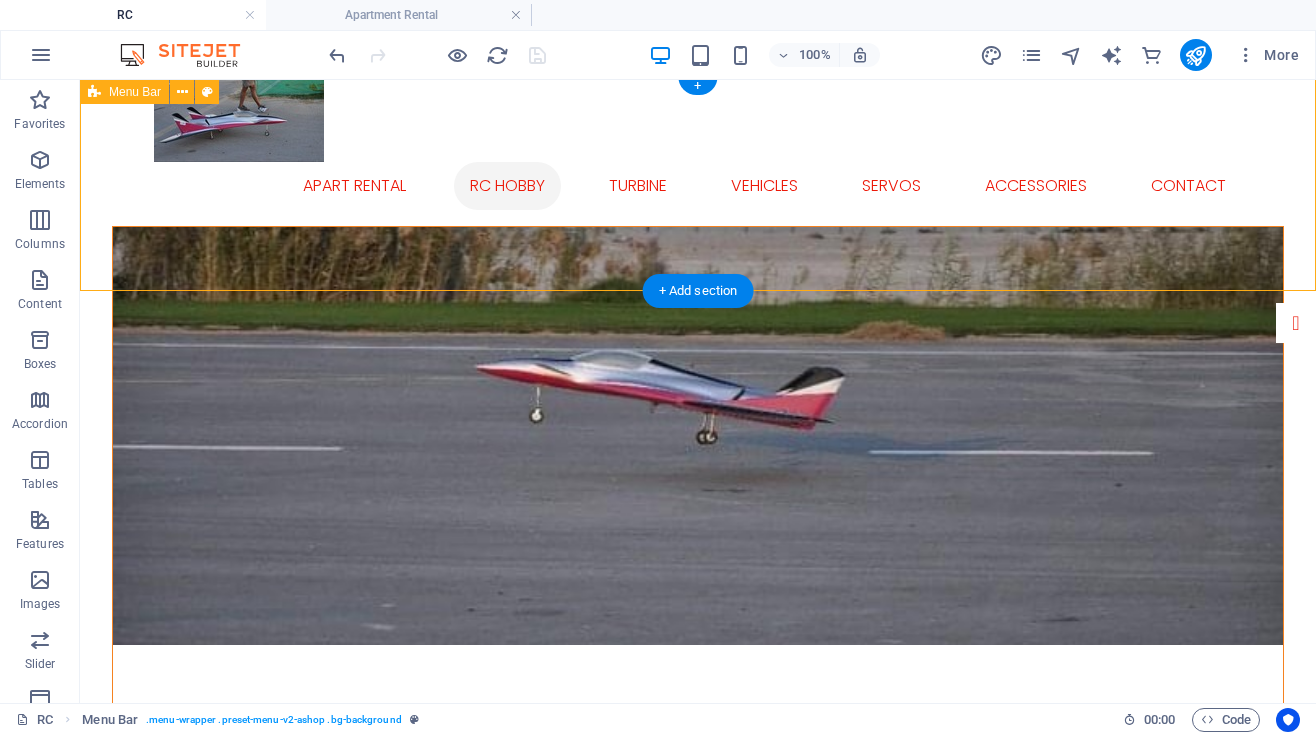scroll, scrollTop: 0, scrollLeft: 0, axis: both 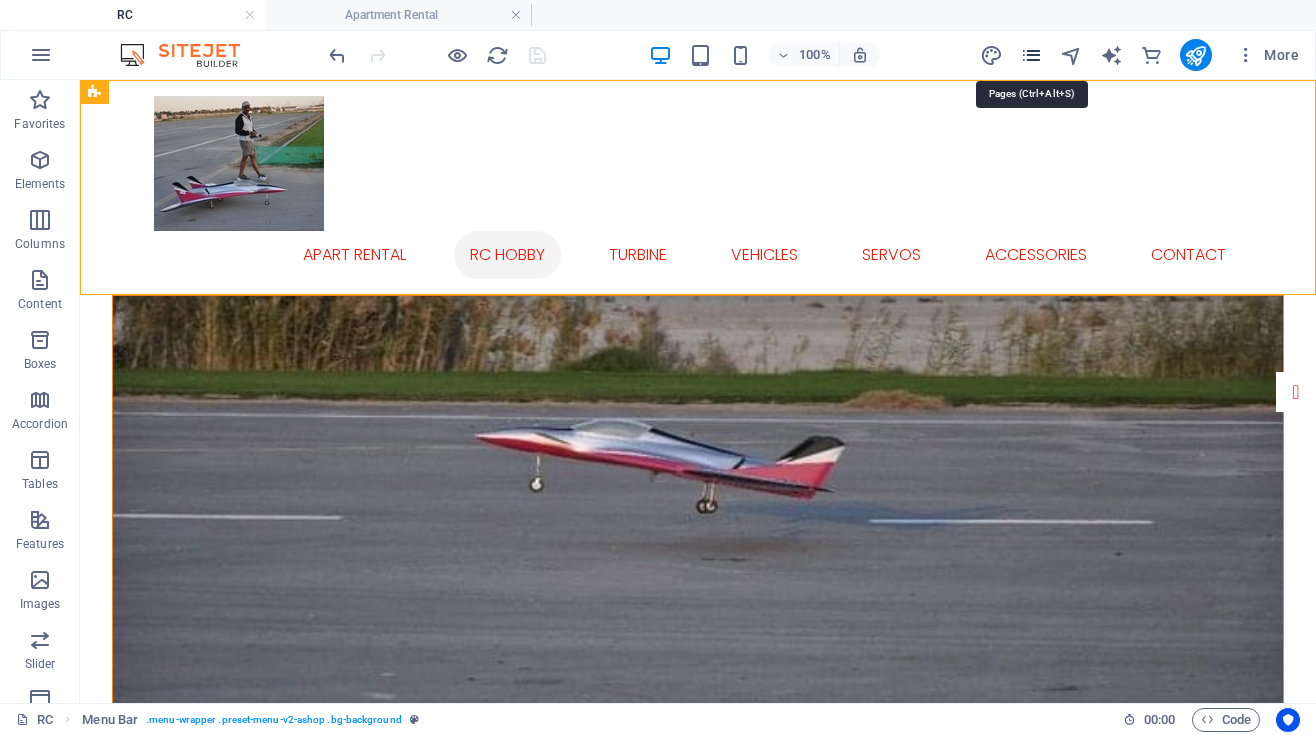 click at bounding box center [1031, 55] 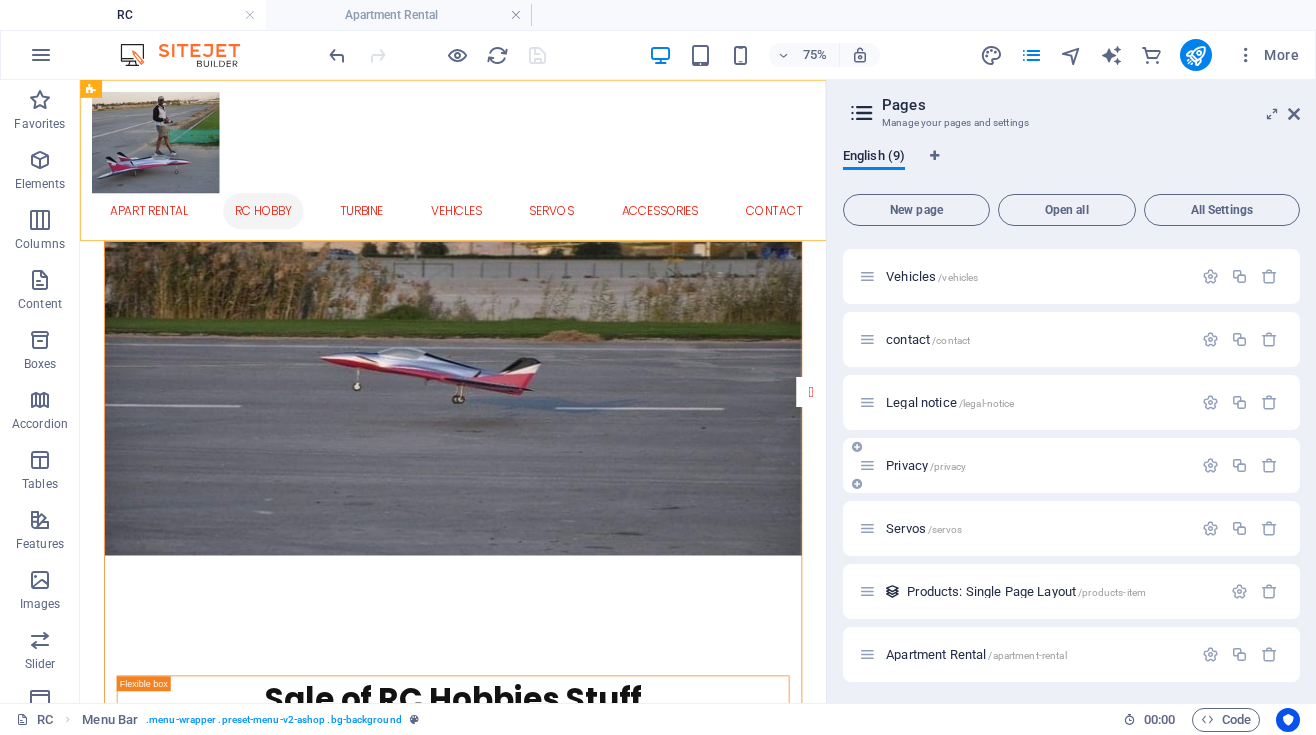 scroll, scrollTop: 122, scrollLeft: 0, axis: vertical 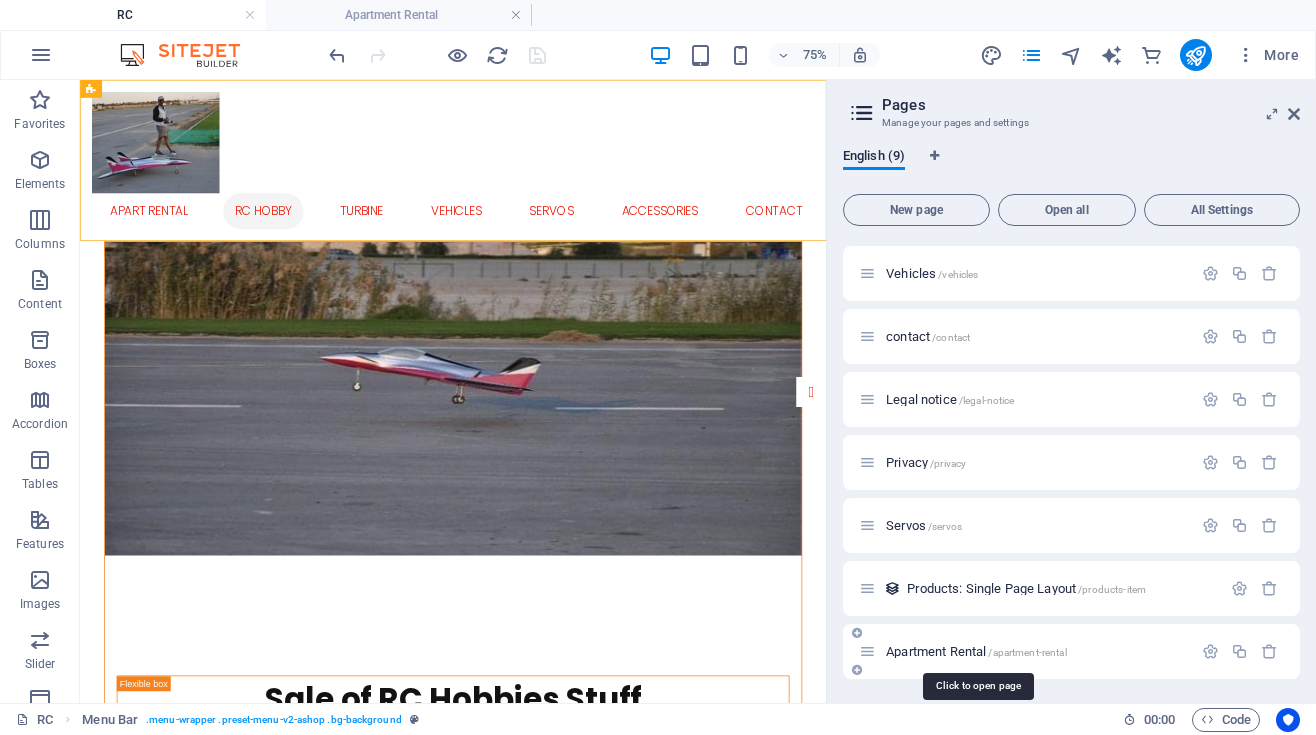 click on "Apartment Rental /apartment-rental" at bounding box center [976, 651] 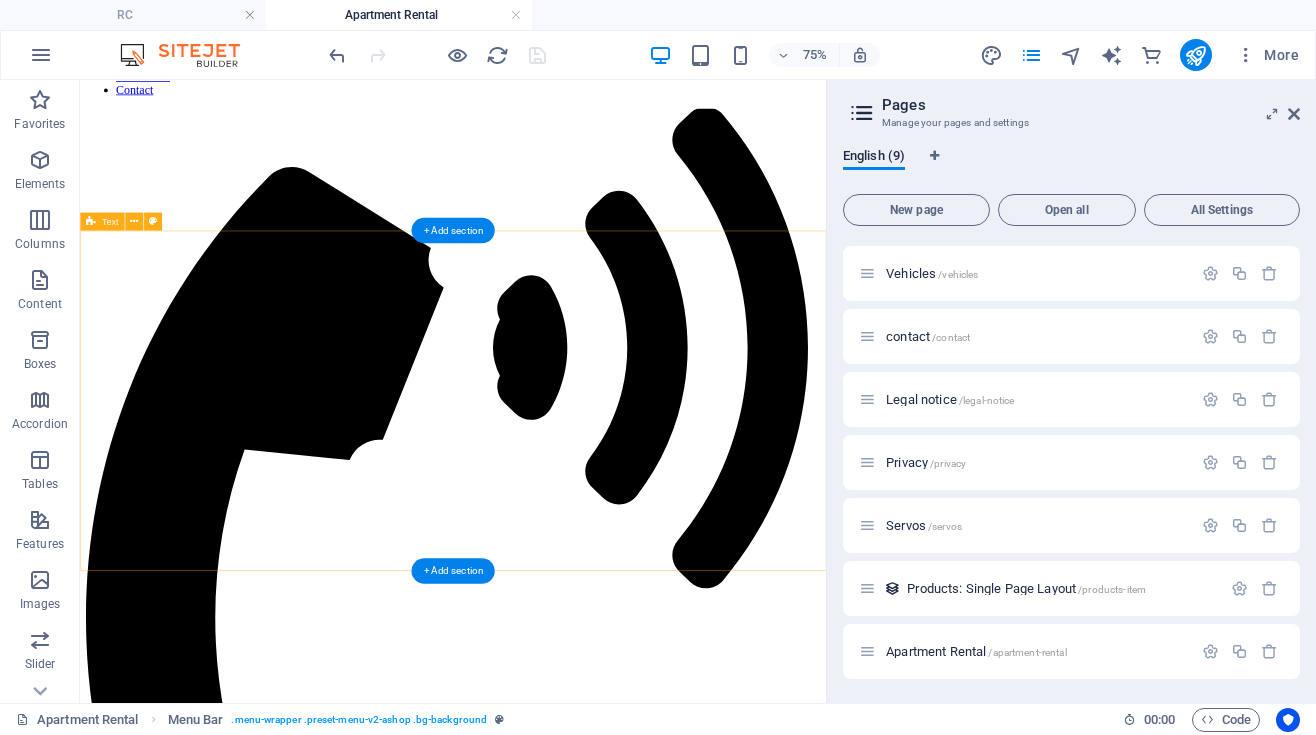 scroll, scrollTop: 264, scrollLeft: 0, axis: vertical 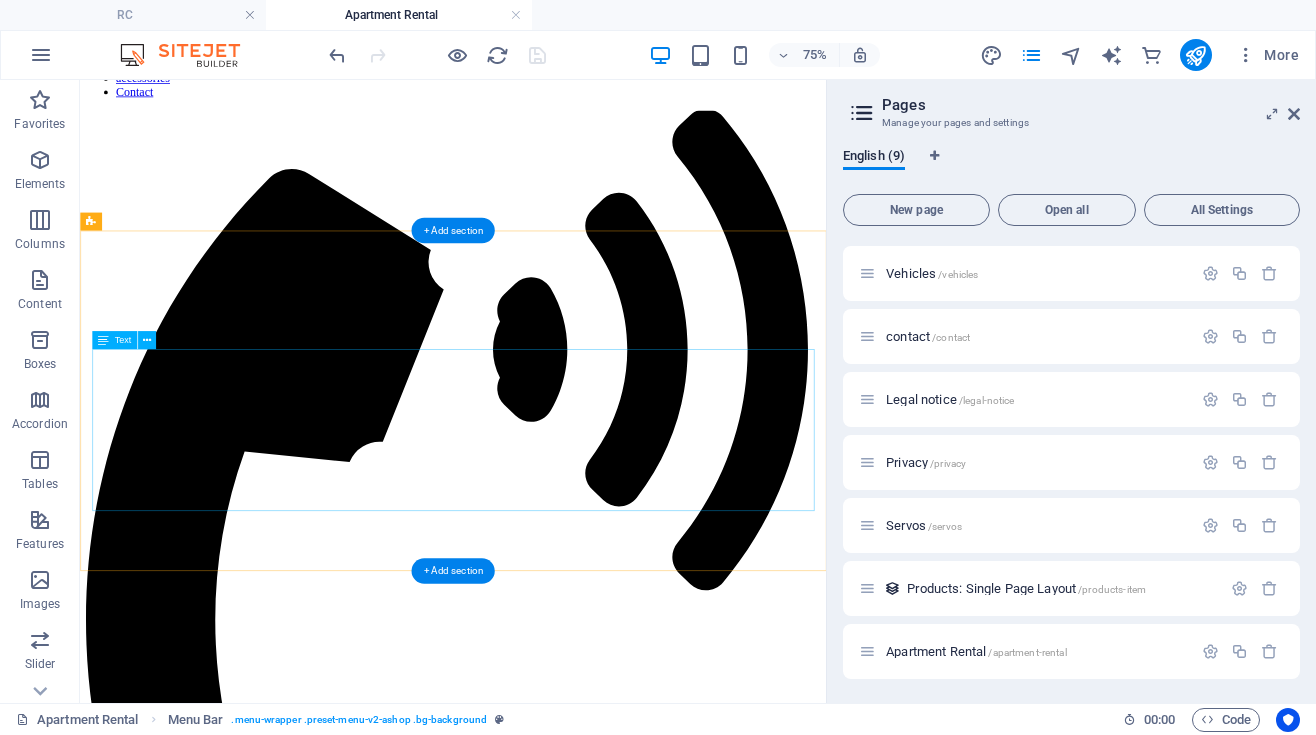 click on "10 k Single Room with bathroom (No Kitchen),    26 k Double Bedroom First floor,    28k Double Bedroom Secound Floor,   30k Double  Bedroom, and   3 Bedroom First floor 30k,   3 Bedroom secound floor 32k,  3 Bedroom third floor 34k  water Free, Electricity free of Charge after installing Solar only rental for Familes, employes executive Bachelors and Student" at bounding box center [577, 1932] 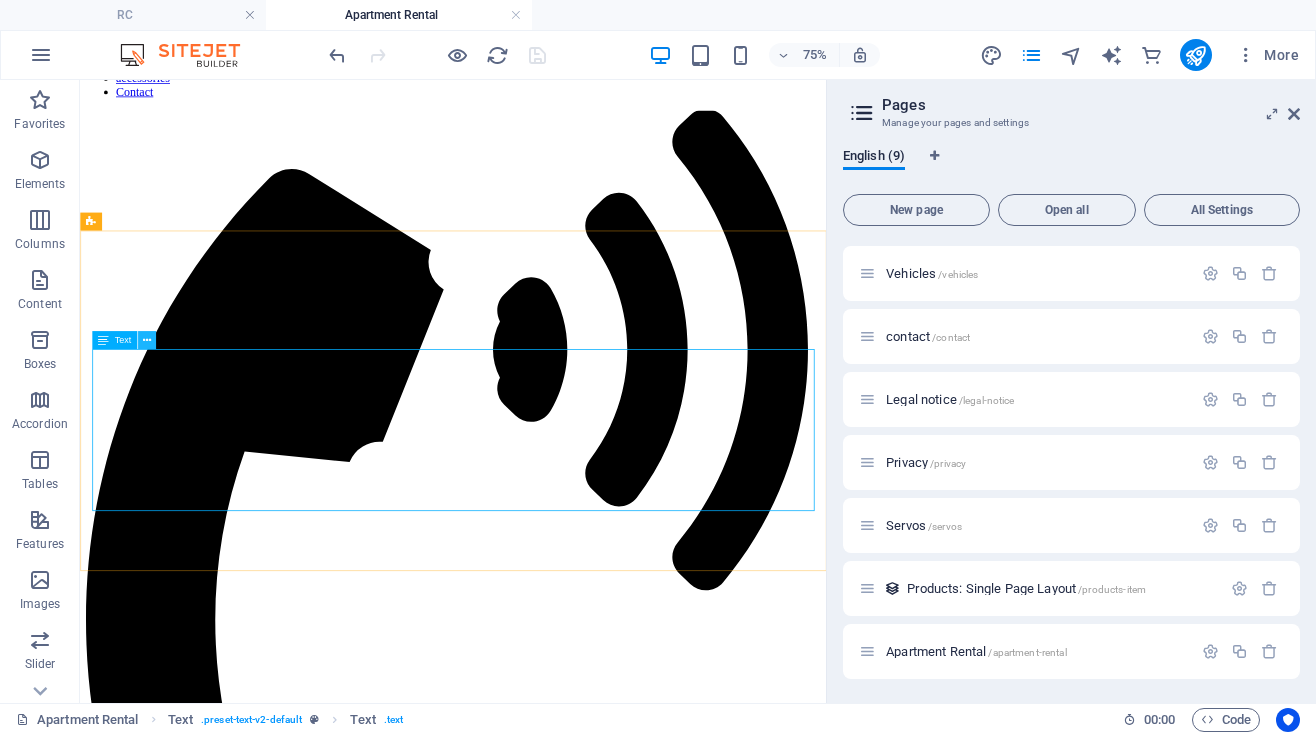 click at bounding box center (147, 341) 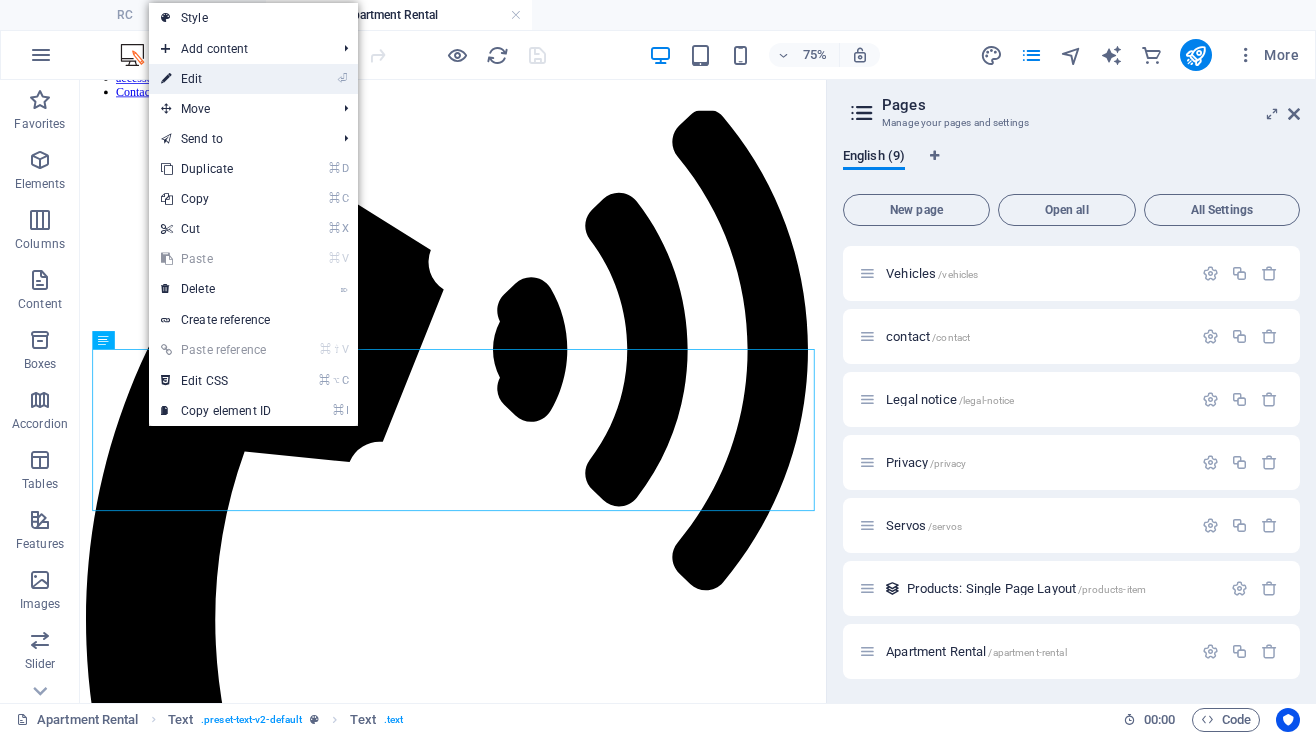click on "⏎  Edit" at bounding box center [216, 79] 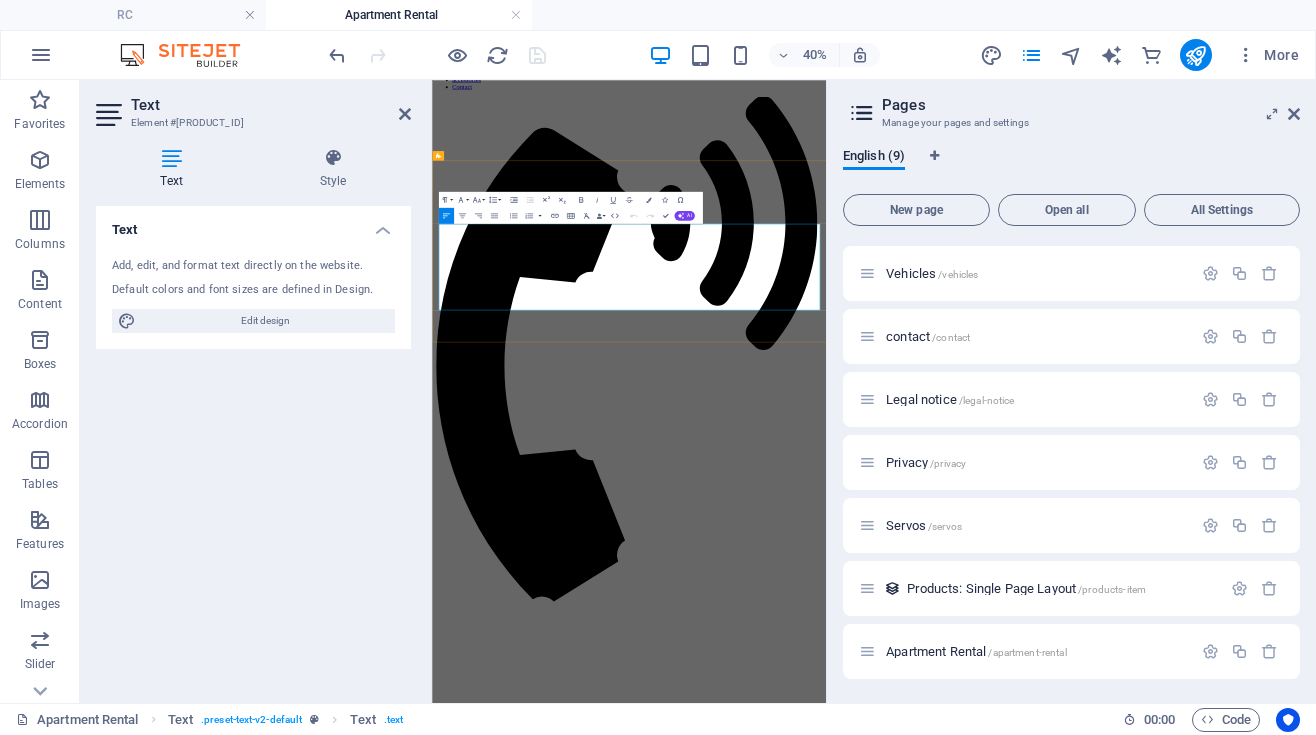 click on "10 k Single Room with bathroom (No Kitchen),    26 k Double Bedroom First floor,    28k Double Bedroom Secound Floor,   30k Double  Bedroom, and   3 Bedroom First floor 30k,   3 Bedroom secound floor 32k,  3 Bedroom third floor 34k  water Free, Electricity free of Charge after installing Solar" at bounding box center (924, 1876) 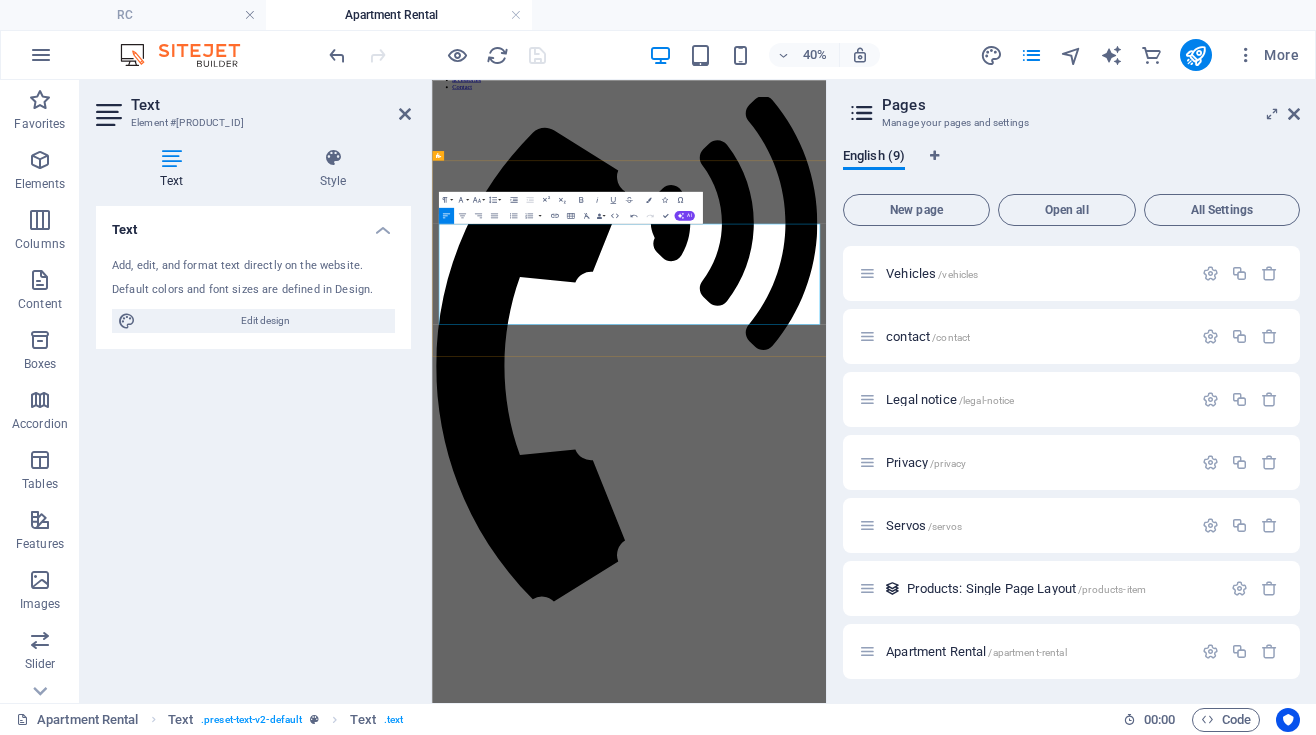 type 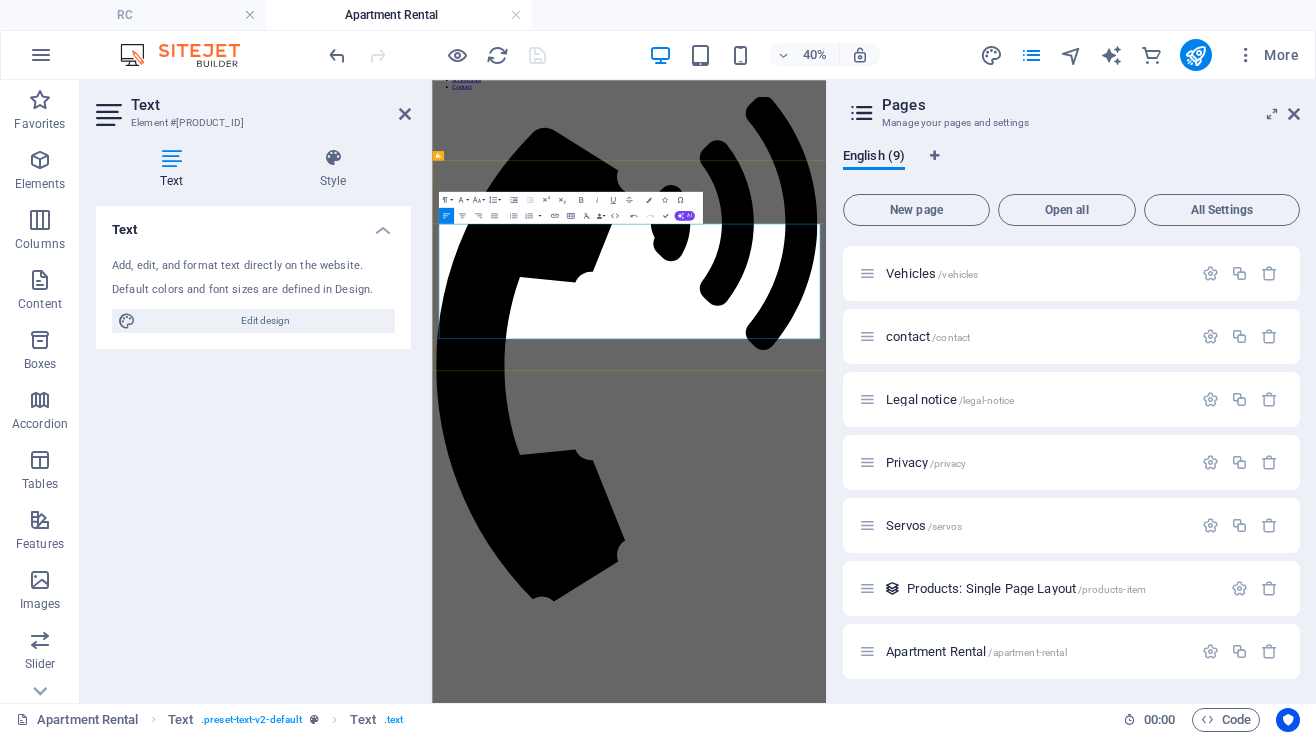 click on "10 k Single Room with bathroom (No Kitchen),    26 k Double Bedroom First floor,    28k Double Bedroom Secound Floor,   30k Double  Bedroom, and   3 Bedroom First floor 30k,   3 Bedroom secound floor 32k,  3 Bedroom third floor 34k" at bounding box center [911, 1862] 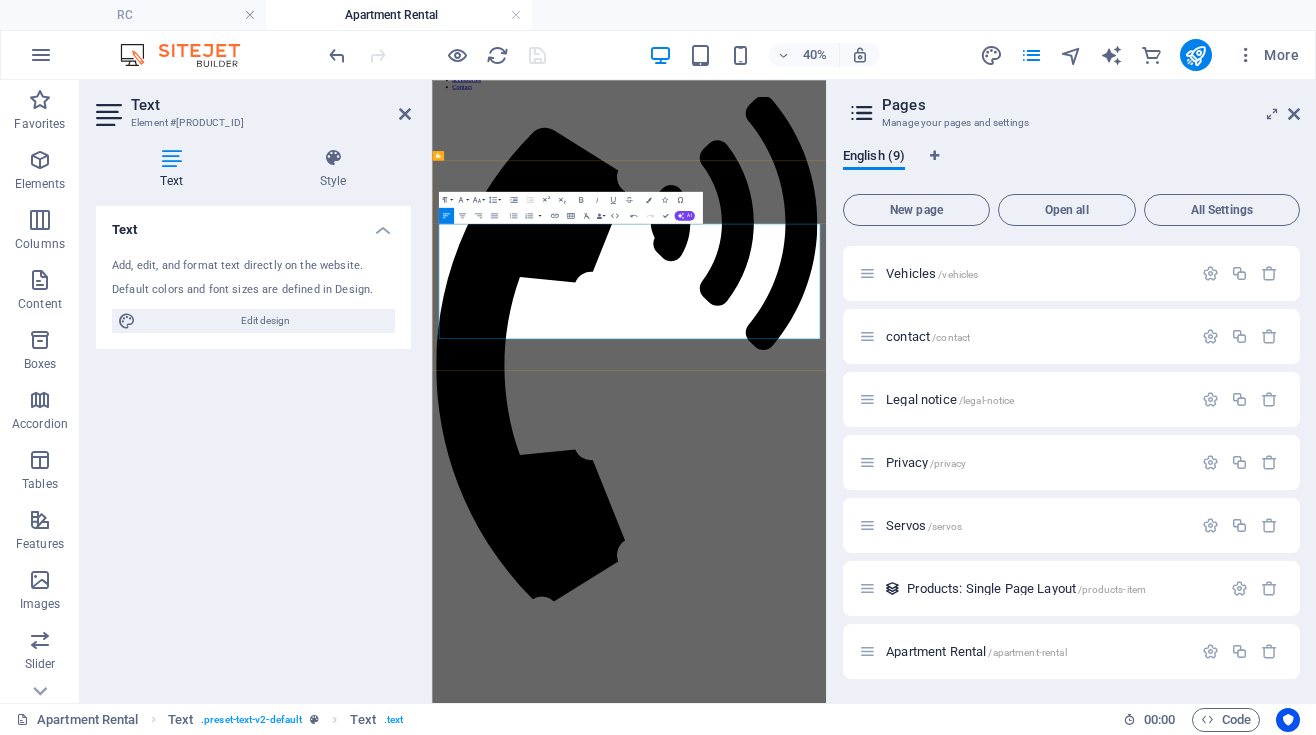 click on "10 k Single Room with bathroom (No Kitchen),    26k Double Bedroom First floor,    28k Double Bedroom Secound Floor,   30k Double  Bedroom, and   3 Bedroom First floor 30k,   3 Bedroom secound floor 32k,  3 Bedroom third floor 34k" at bounding box center (908, 1862) 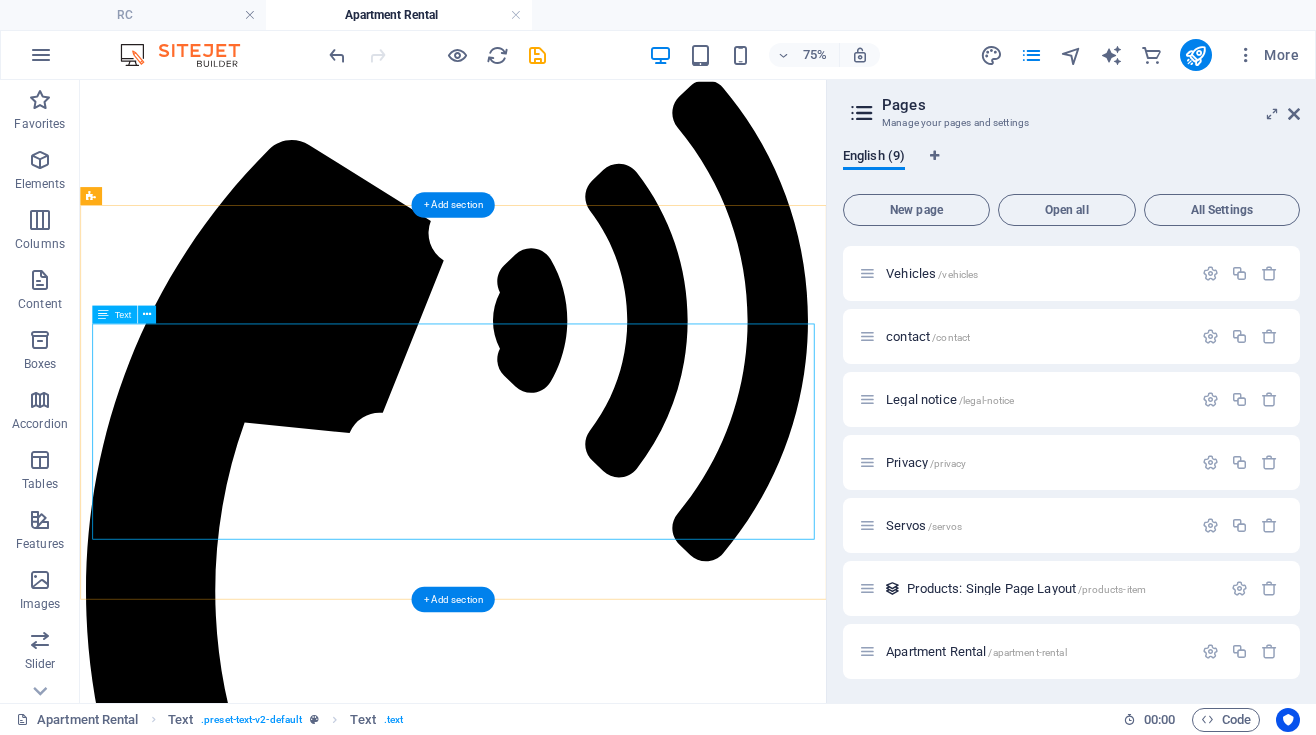 scroll, scrollTop: 298, scrollLeft: 0, axis: vertical 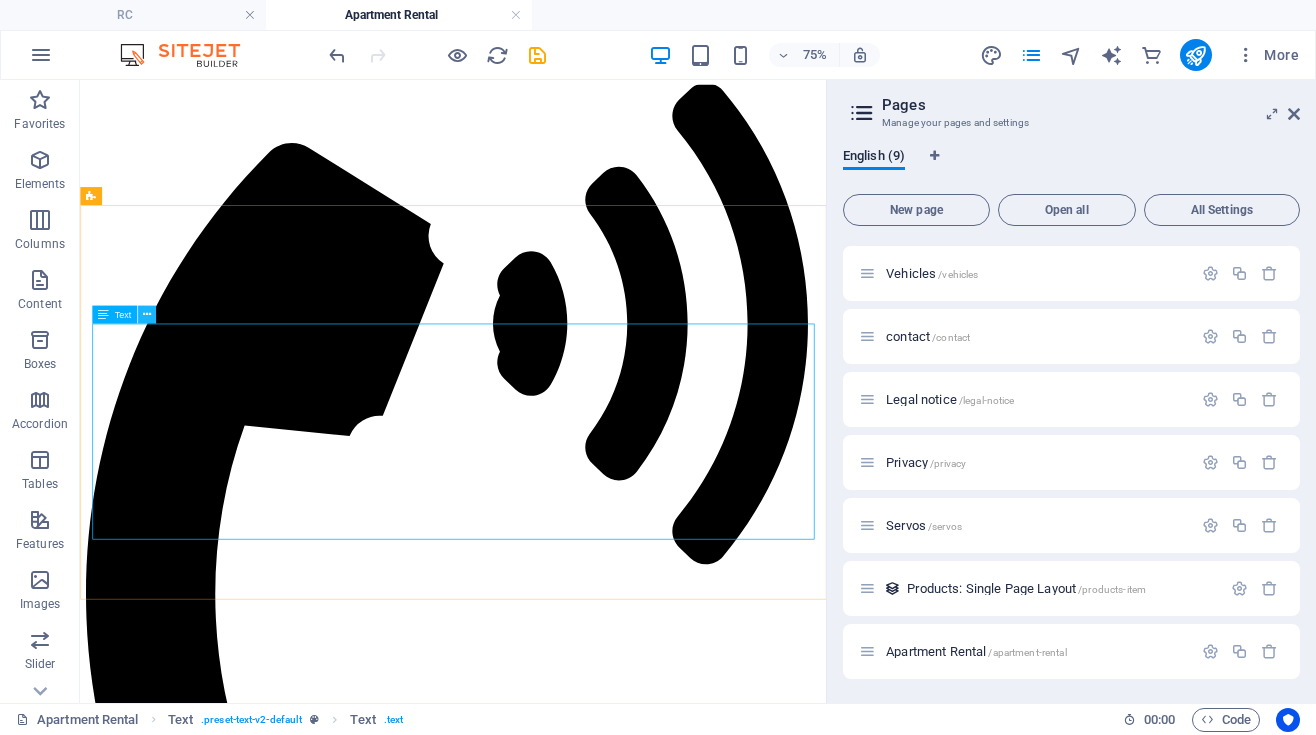click at bounding box center (147, 315) 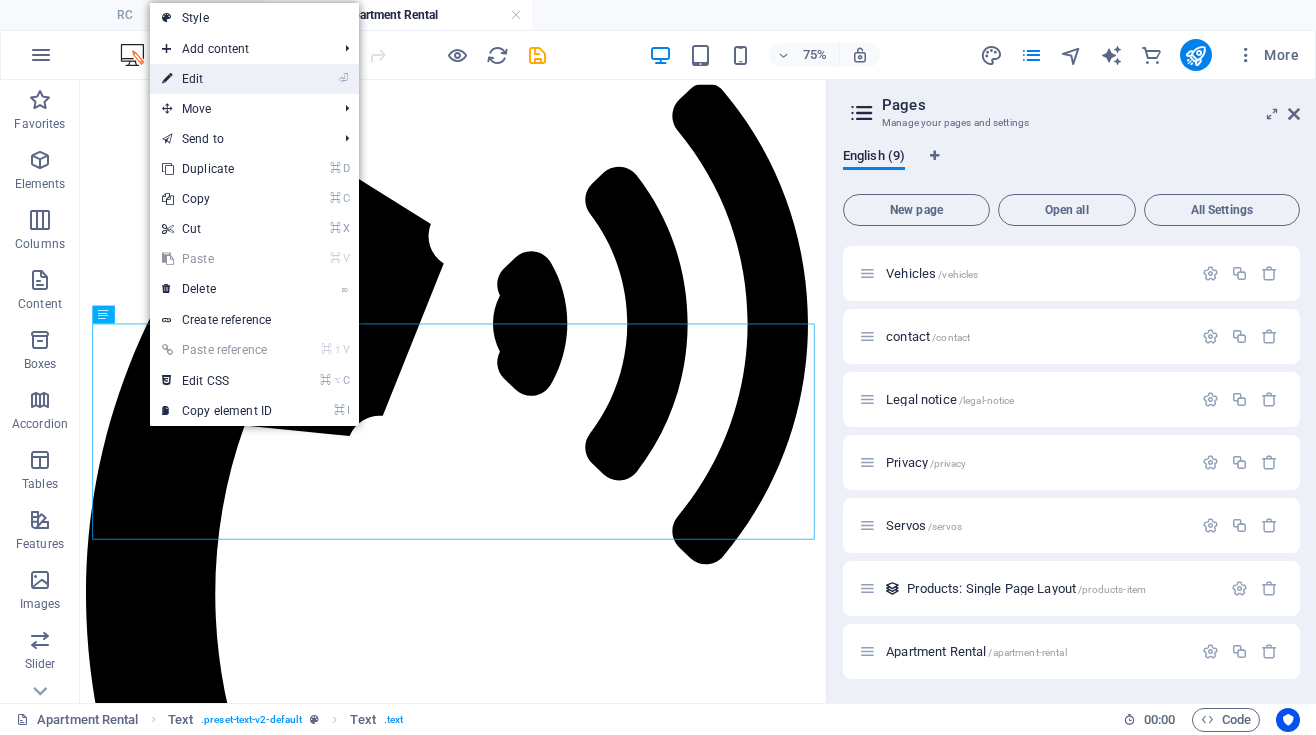 click on "⏎  Edit" at bounding box center (217, 79) 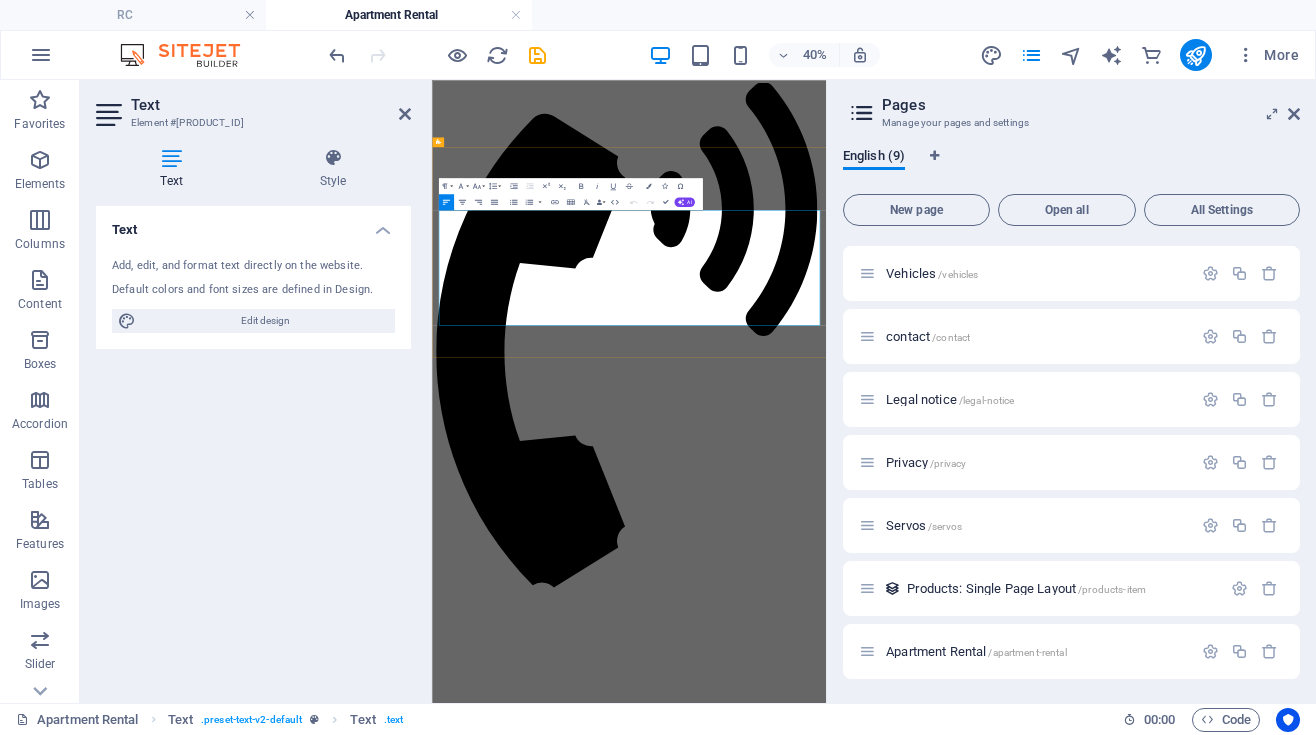 click on "Three BKP 1200 Sqft" at bounding box center [544, 1968] 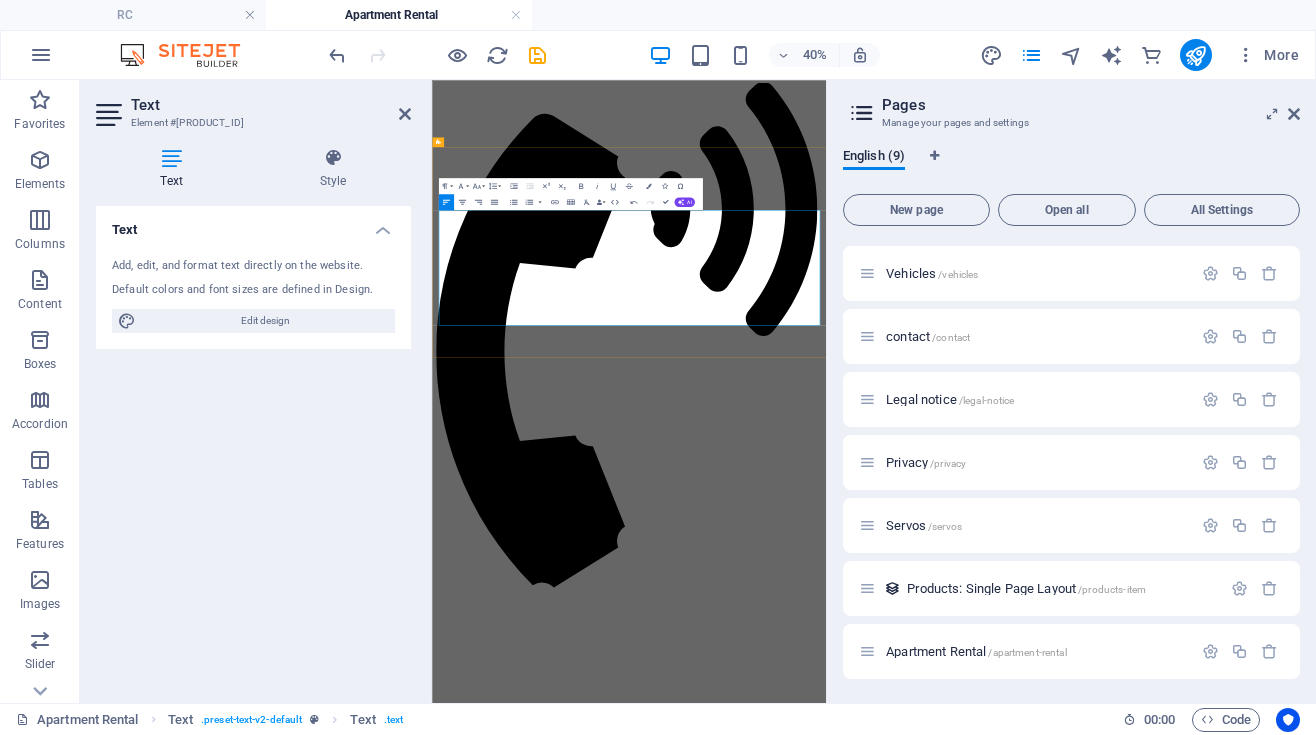 type 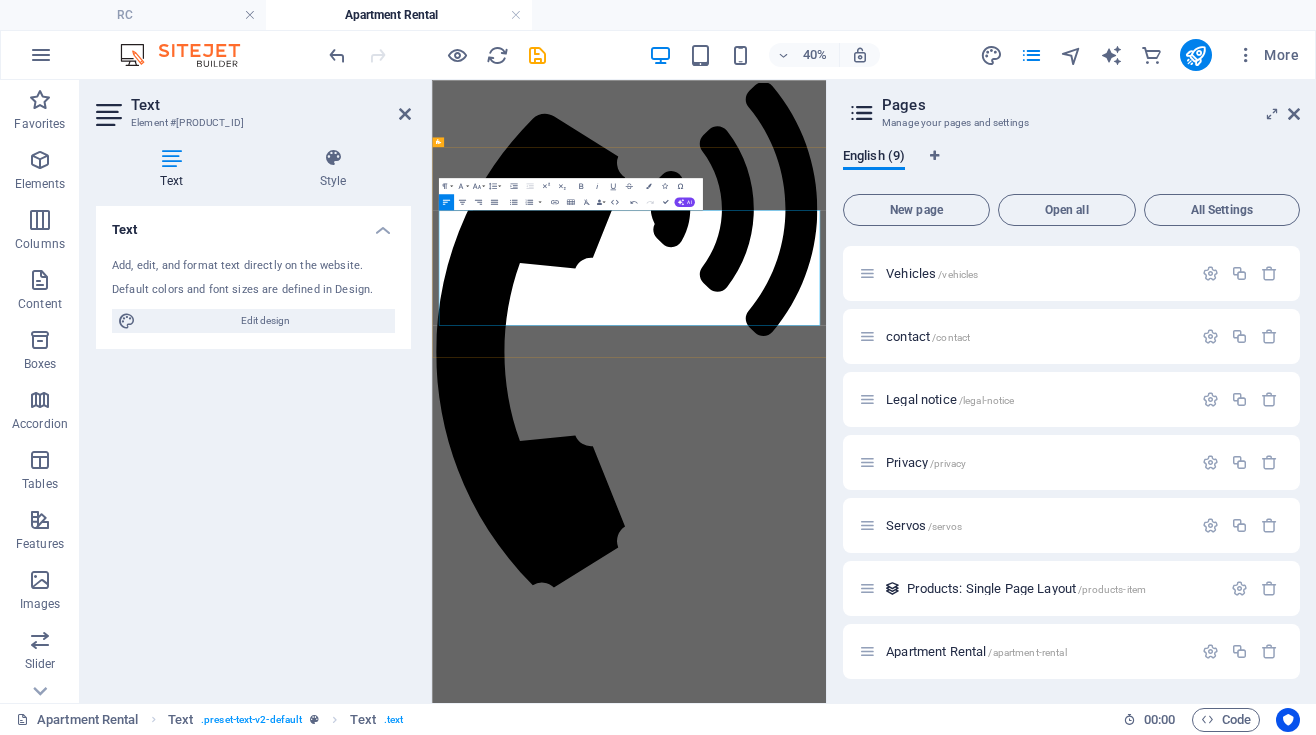click on "Three BHP 1200 Sqft" at bounding box center [924, 1968] 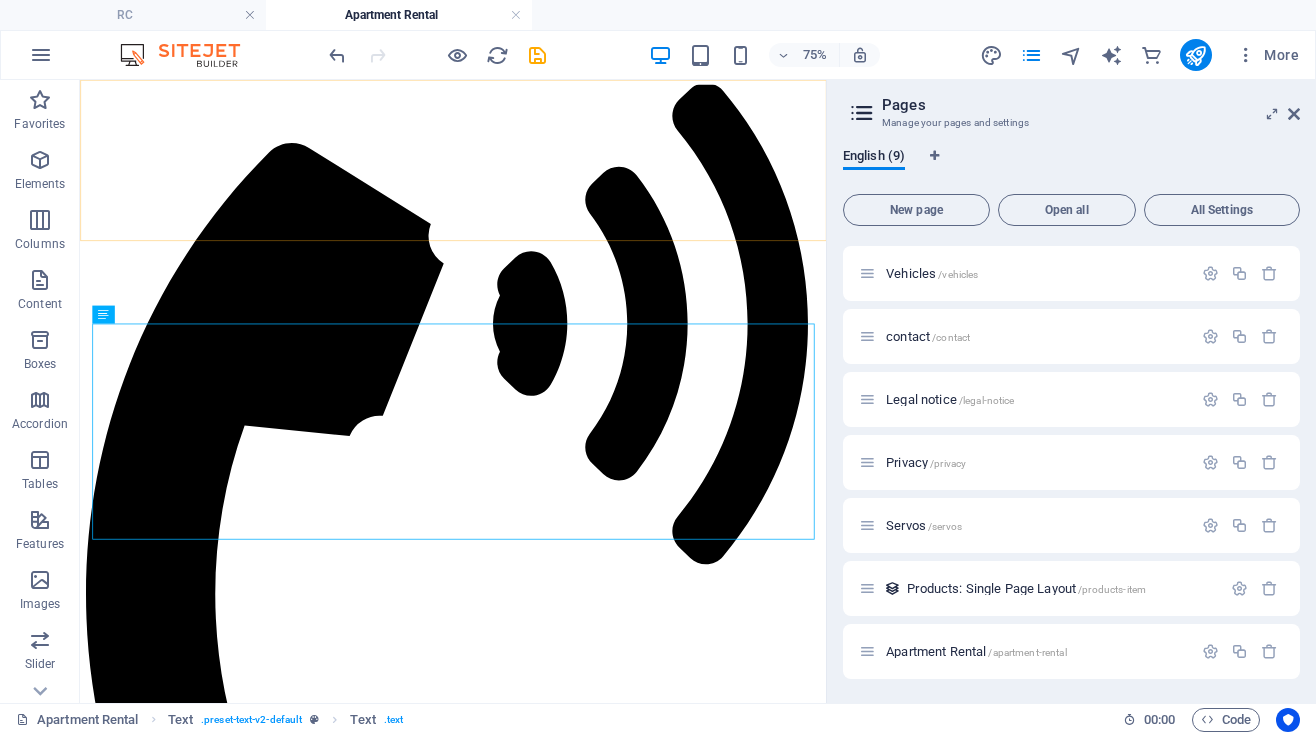 click on "APART RENTAL RC Hobby Turbine Vehicles Servos accessories Contact" at bounding box center [577, 578] 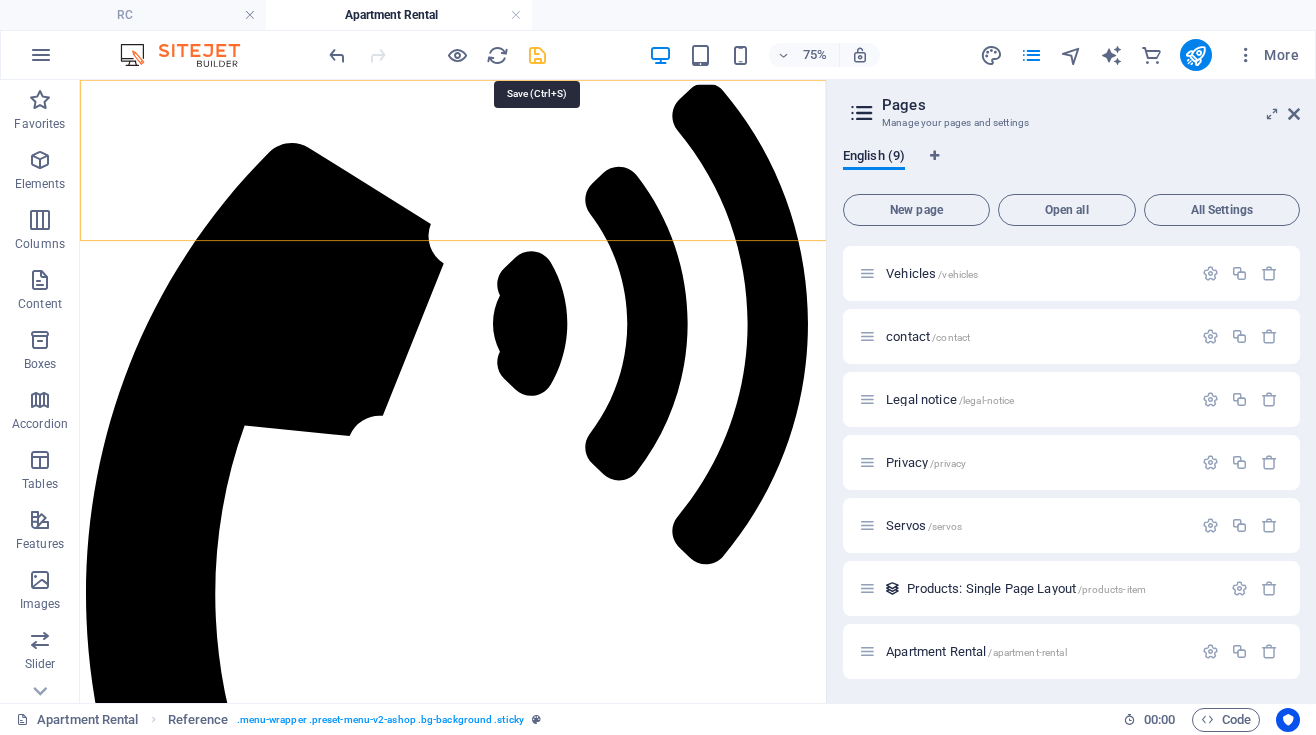click at bounding box center (537, 55) 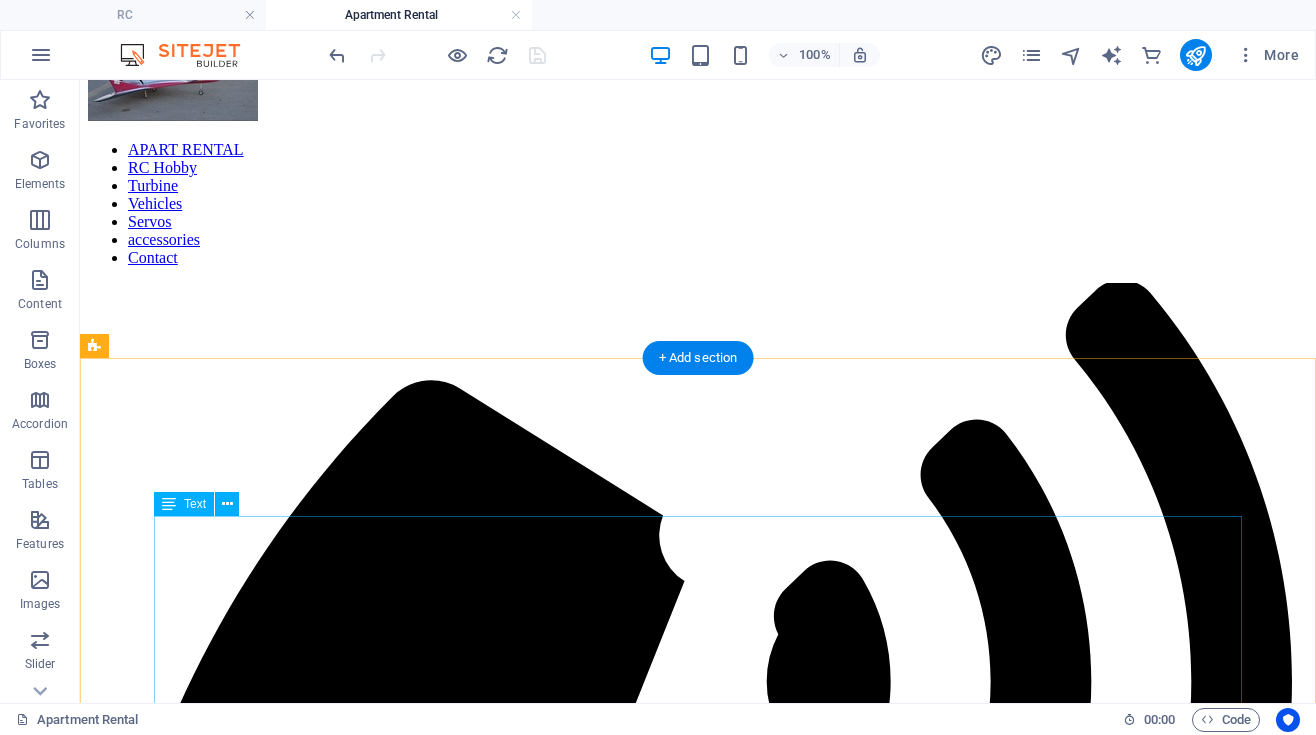 scroll, scrollTop: 0, scrollLeft: 0, axis: both 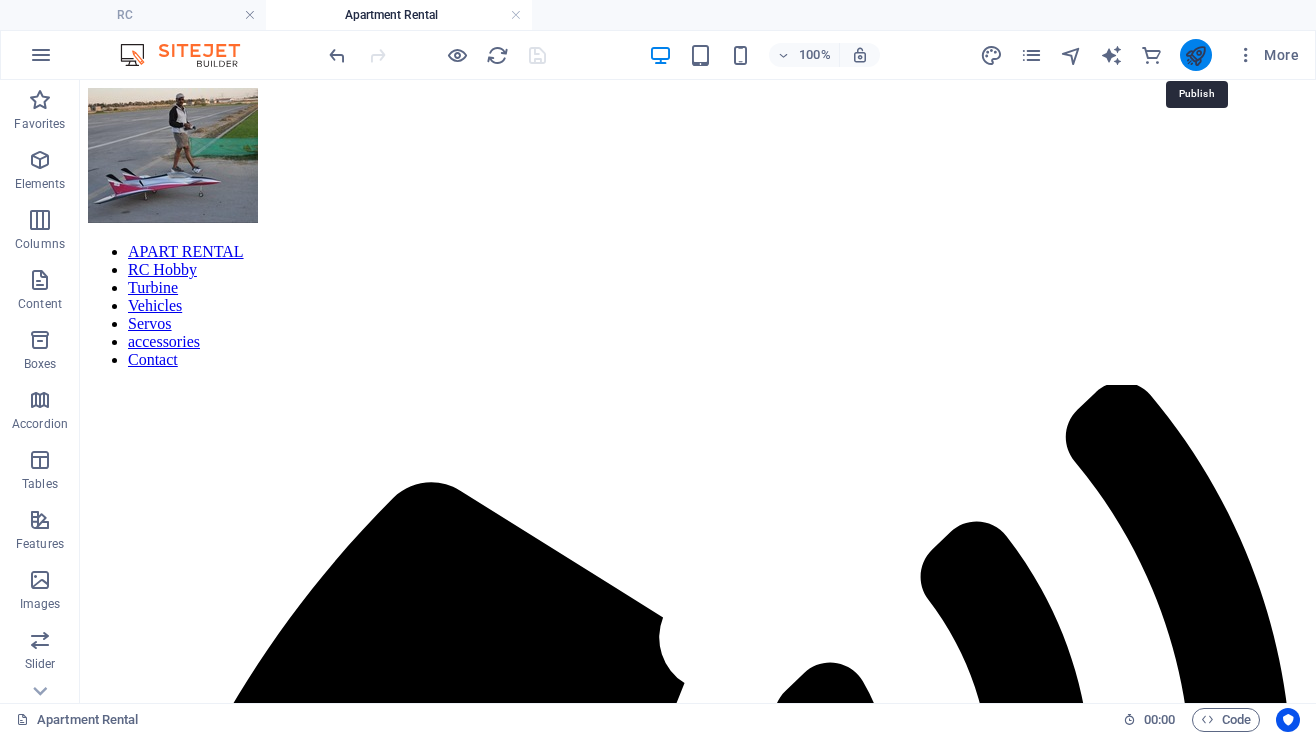 click at bounding box center [1195, 55] 